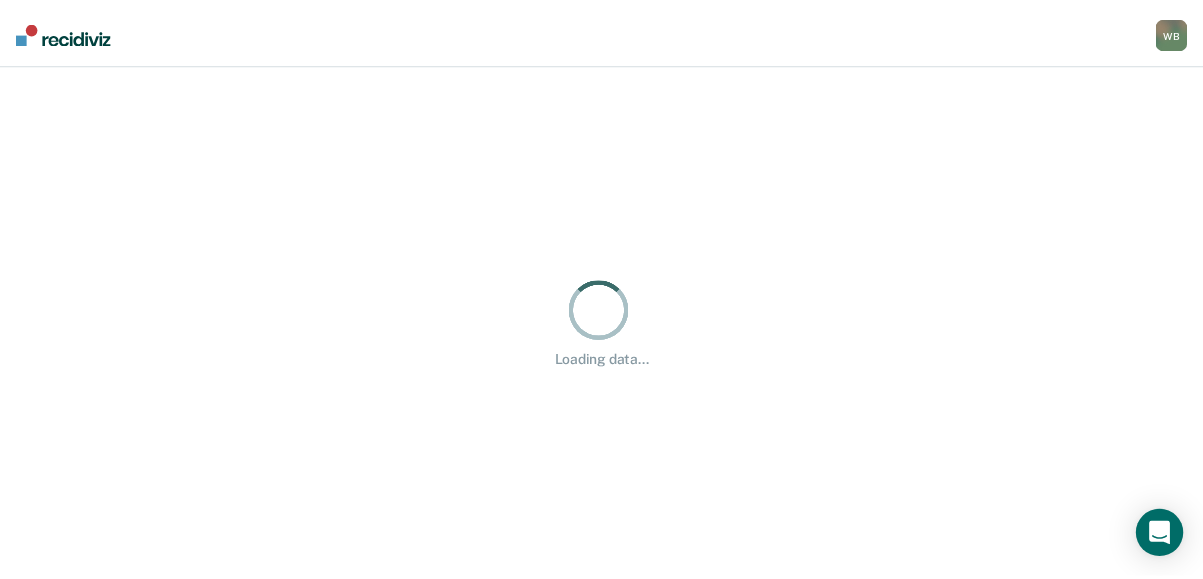 scroll, scrollTop: 0, scrollLeft: 0, axis: both 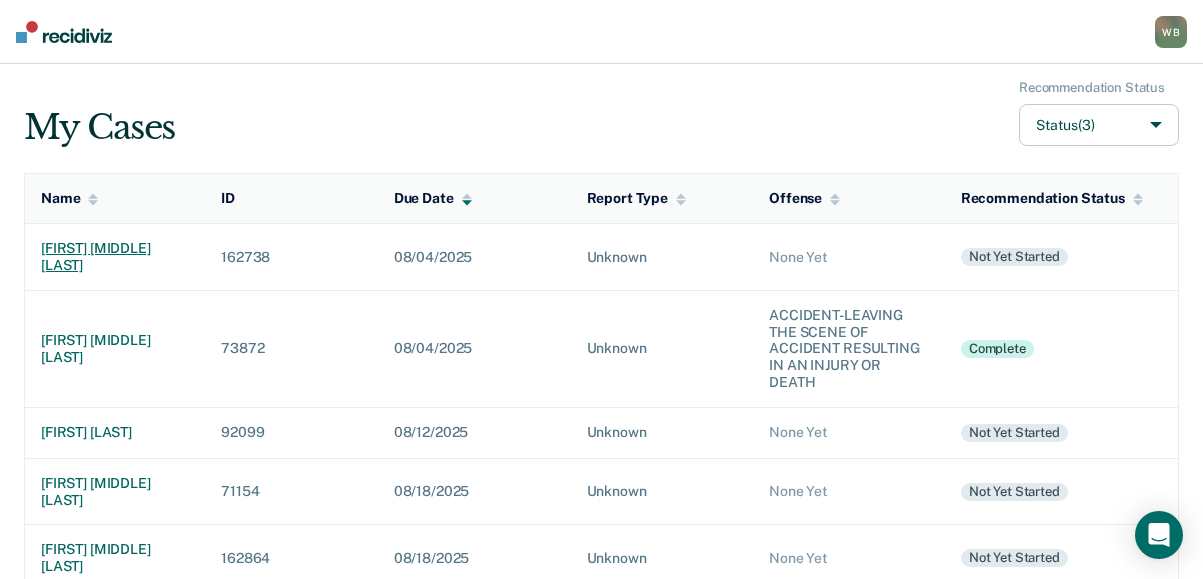 click on "[FIRST] [MIDDLE] [LAST]" at bounding box center (115, 257) 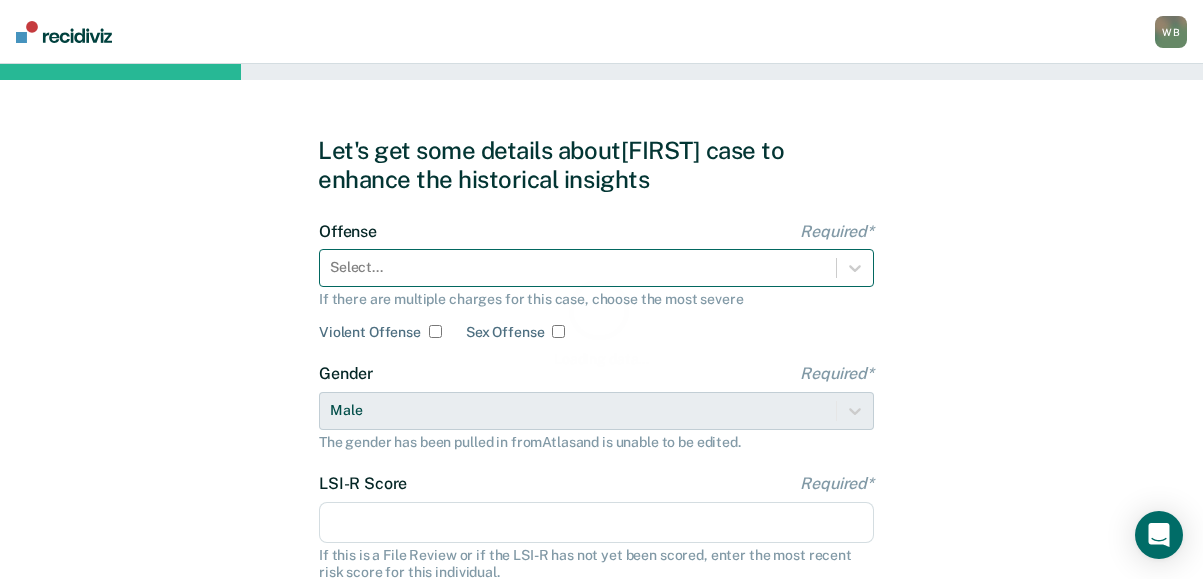 click on "Offense  Required* Select... If there are multiple charges for this case, choose the most severe Violent Offense Sex Offense" at bounding box center (596, 281) 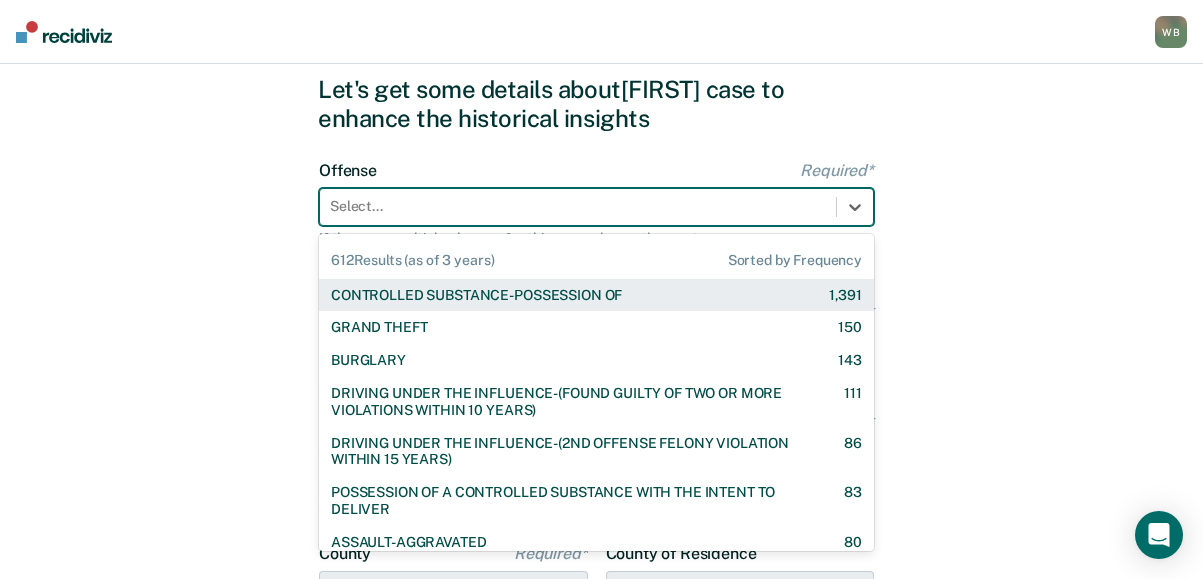 scroll, scrollTop: 65, scrollLeft: 0, axis: vertical 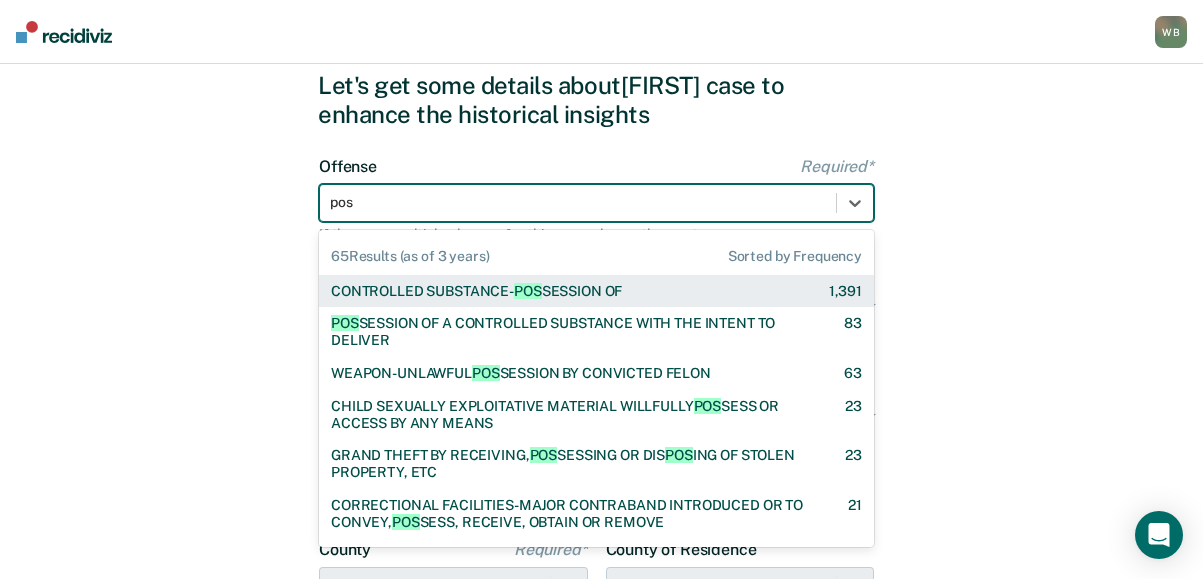 type on "poss" 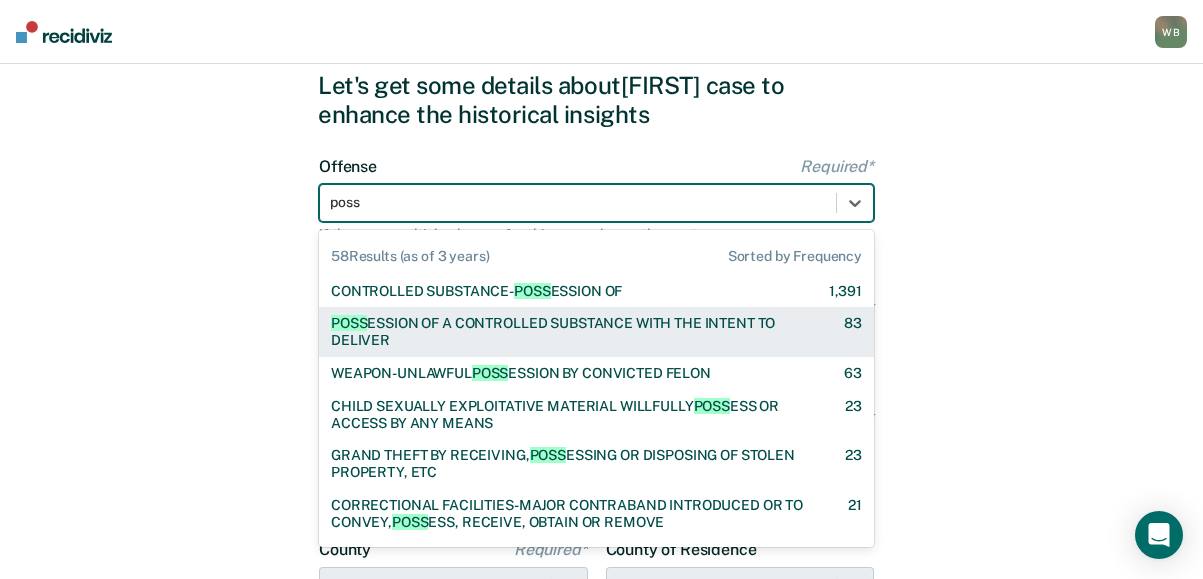 click on "POSS ESSION OF A CONTROLLED SUBSTANCE WITH THE INTENT TO DELIVER" at bounding box center [570, 332] 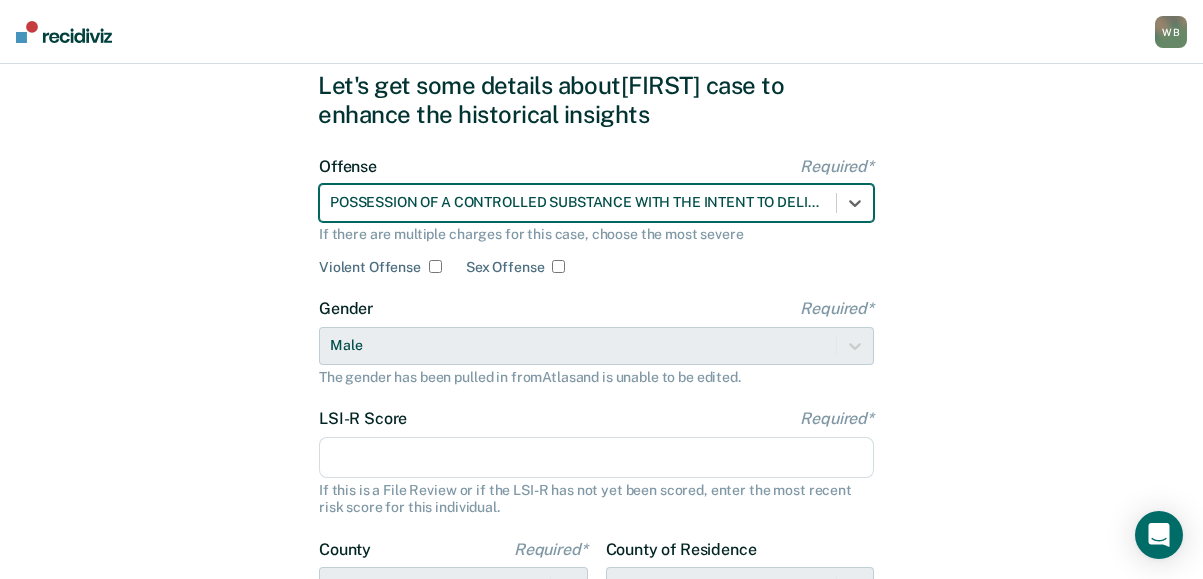 click on "LSI-R Score  Required*" at bounding box center (596, 458) 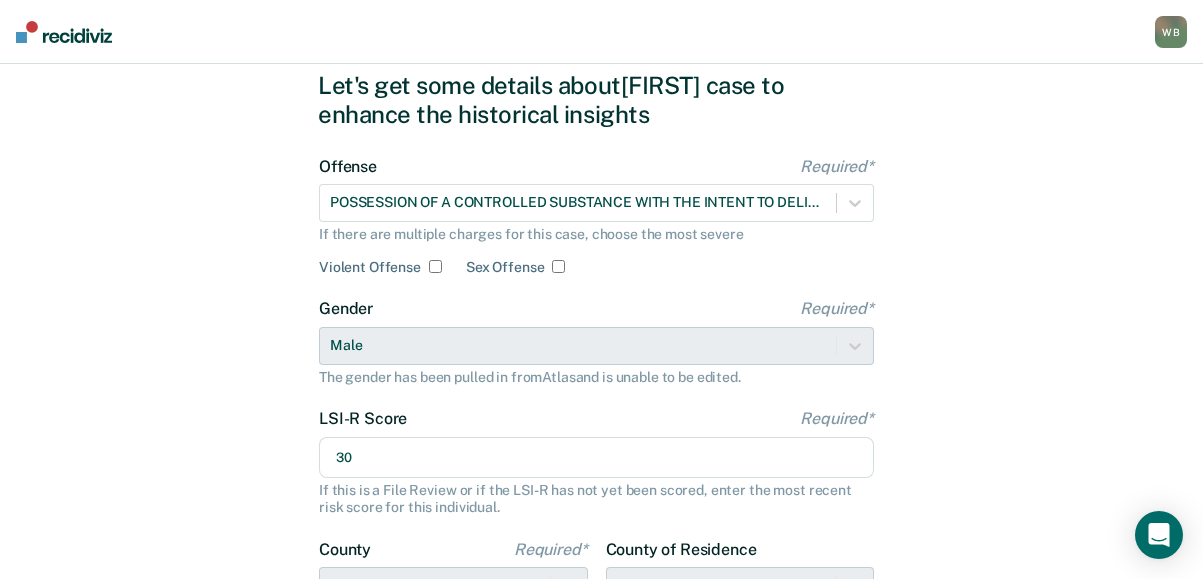 type on "30" 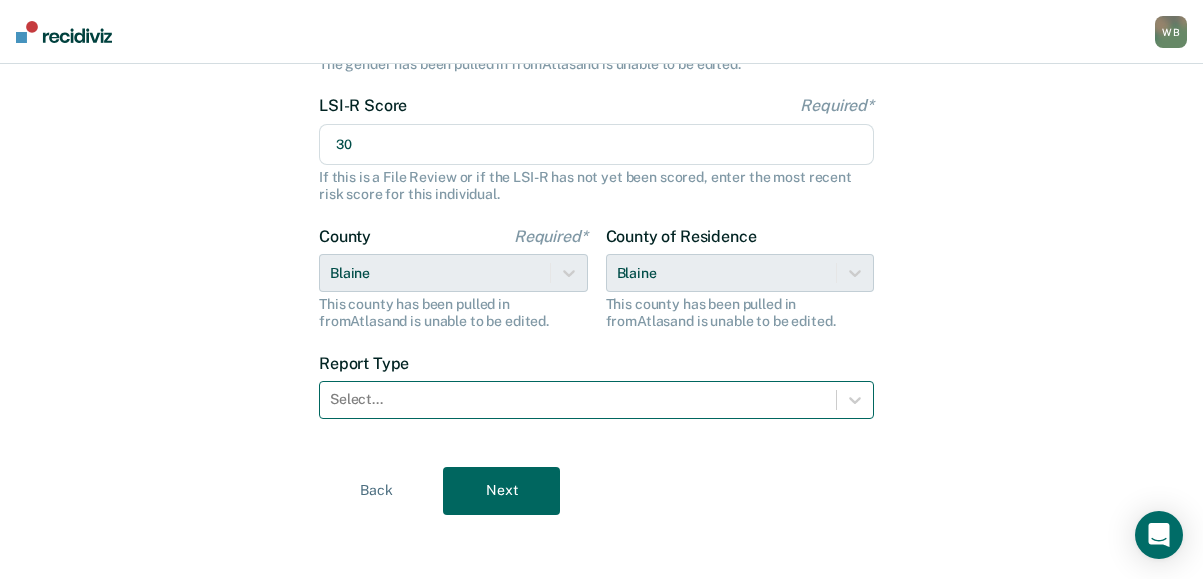 scroll, scrollTop: 386, scrollLeft: 0, axis: vertical 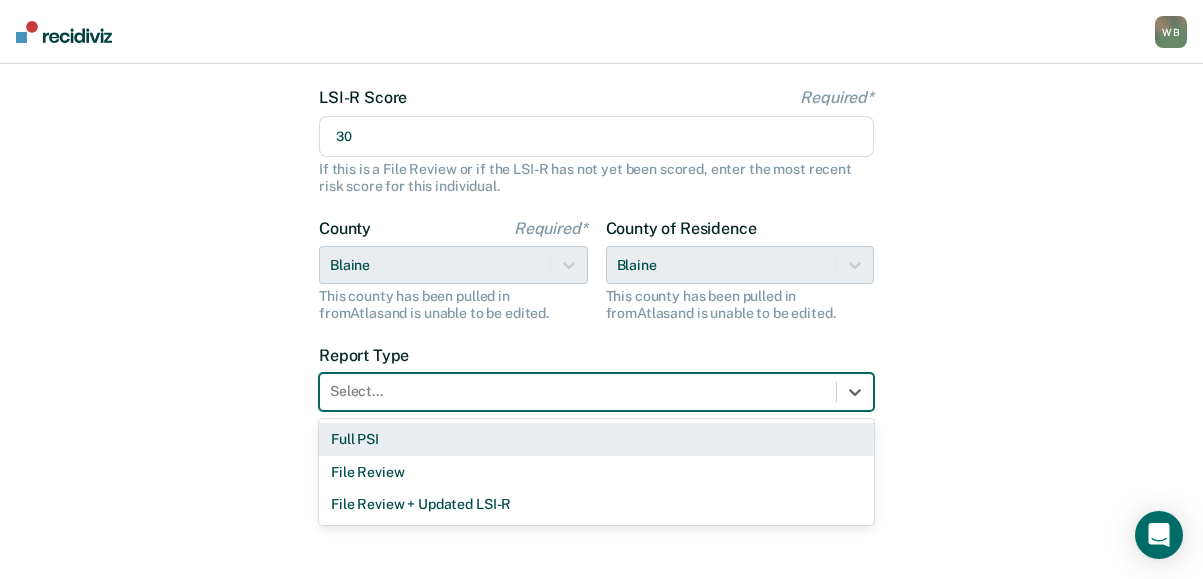 click at bounding box center [578, 391] 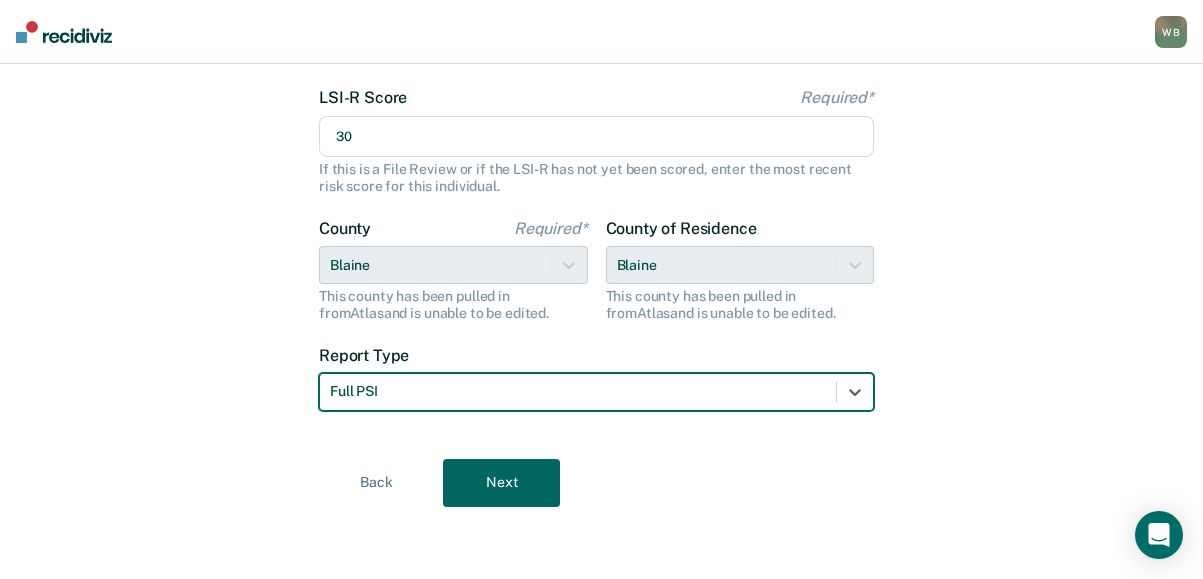 click on "Next" at bounding box center (501, 483) 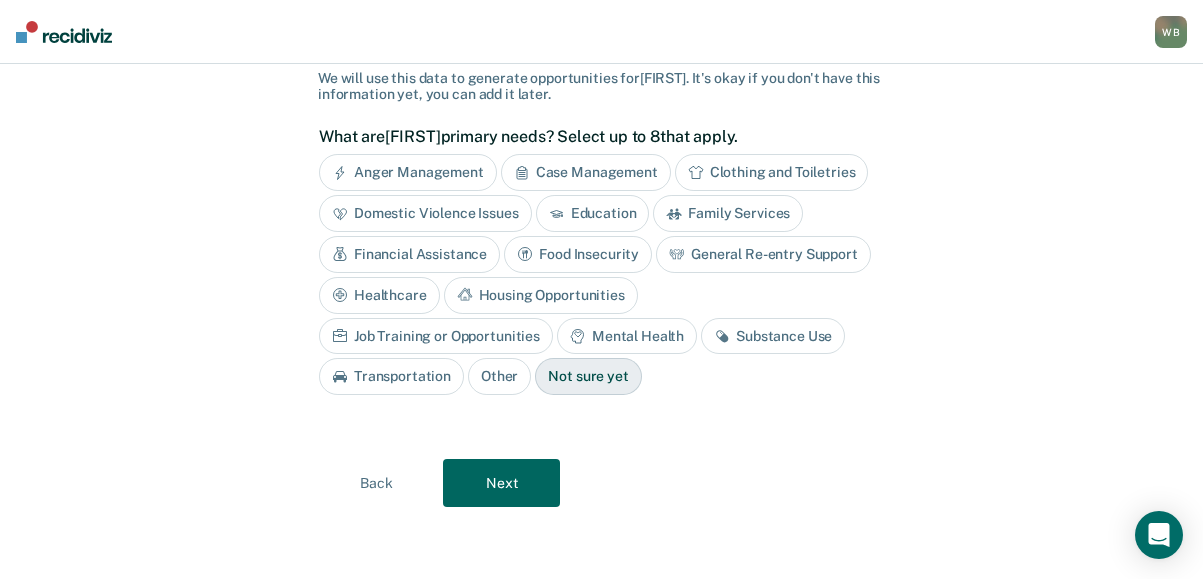 click on "Anger Management" at bounding box center [408, 172] 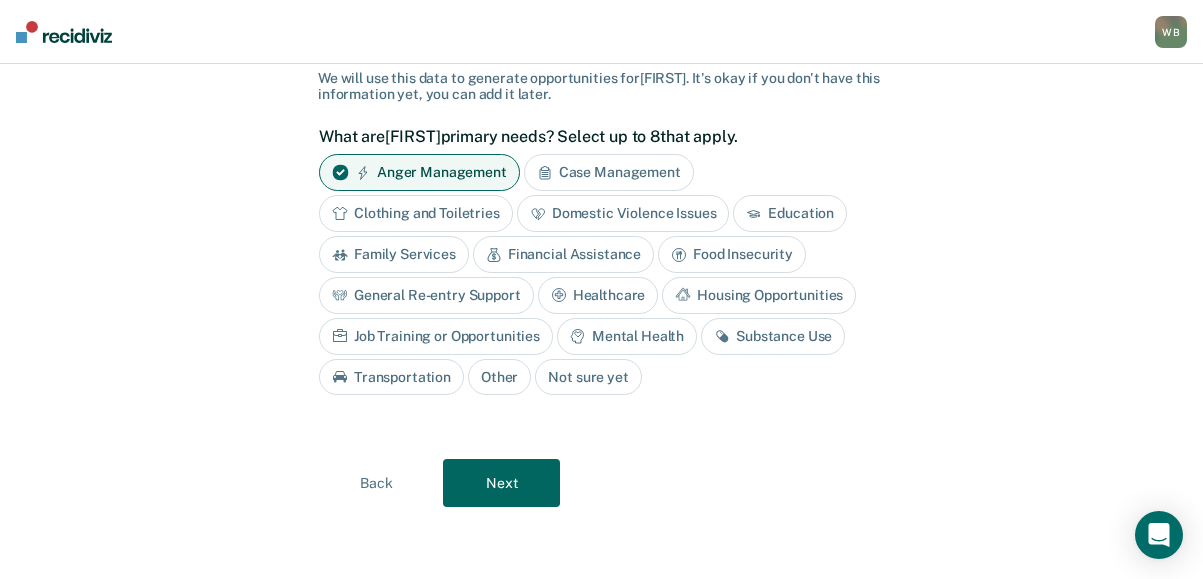 click on "Substance Use" at bounding box center [773, 336] 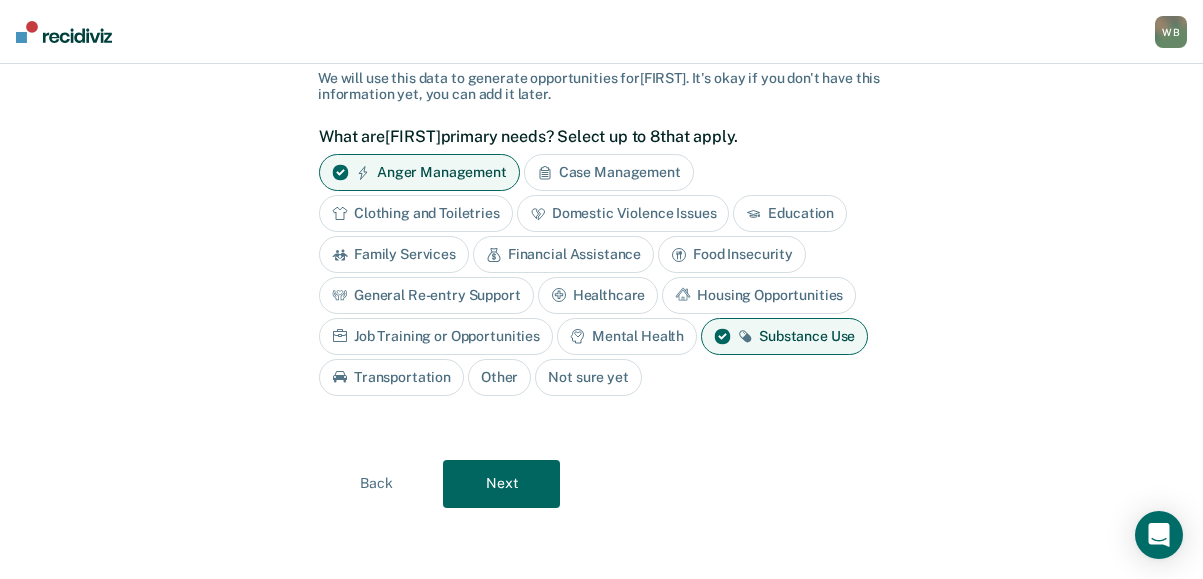 click on "Job Training or Opportunities" at bounding box center (436, 336) 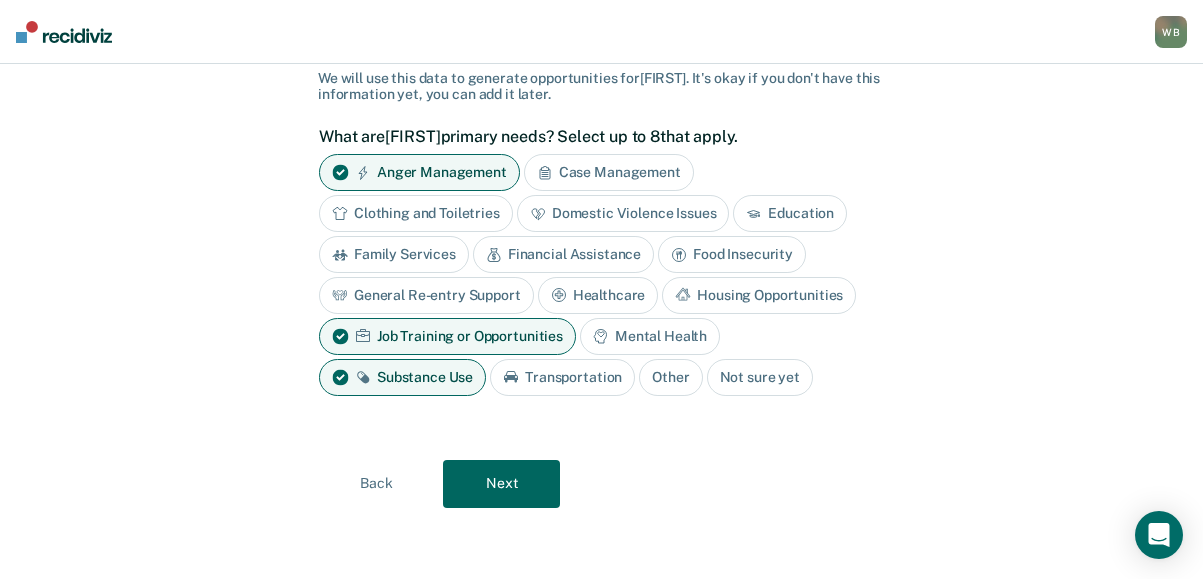 click on "Transportation" at bounding box center (562, 377) 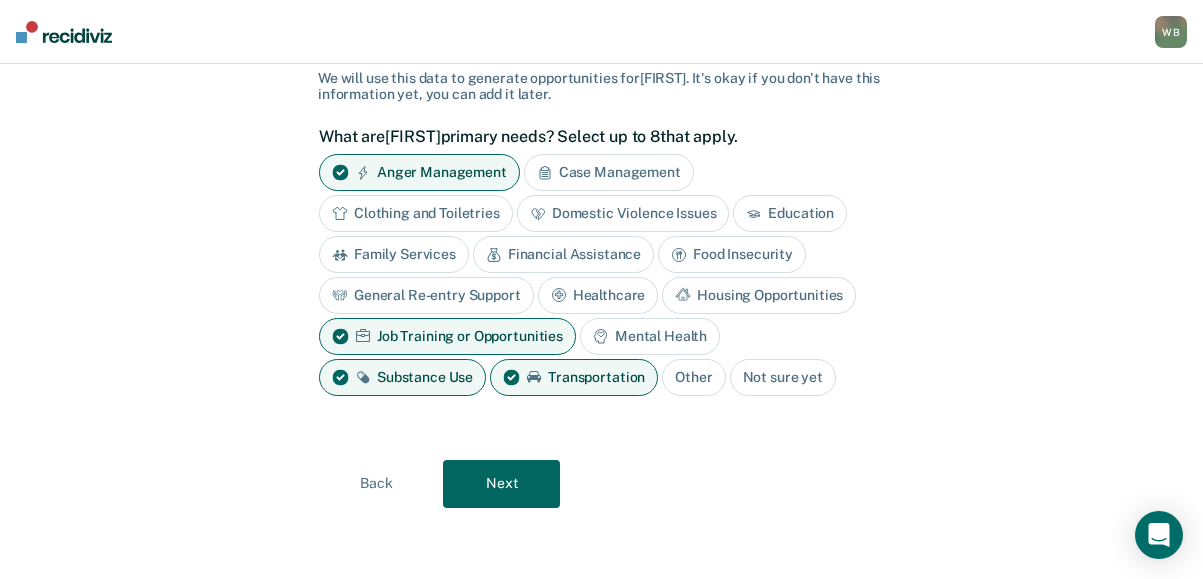 click on "Next" at bounding box center [501, 484] 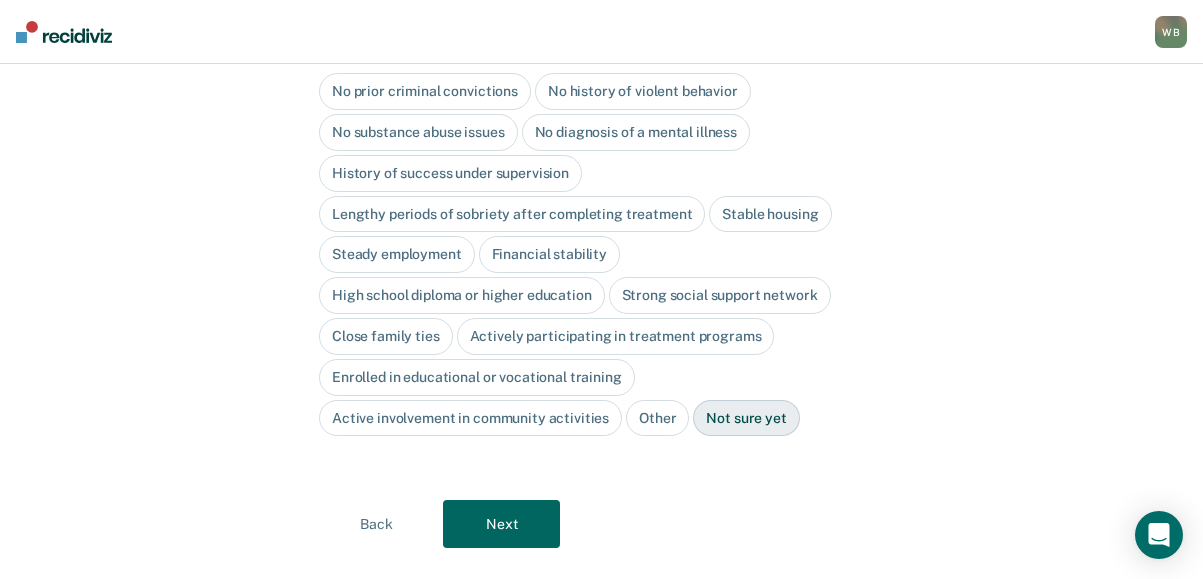 scroll, scrollTop: 275, scrollLeft: 0, axis: vertical 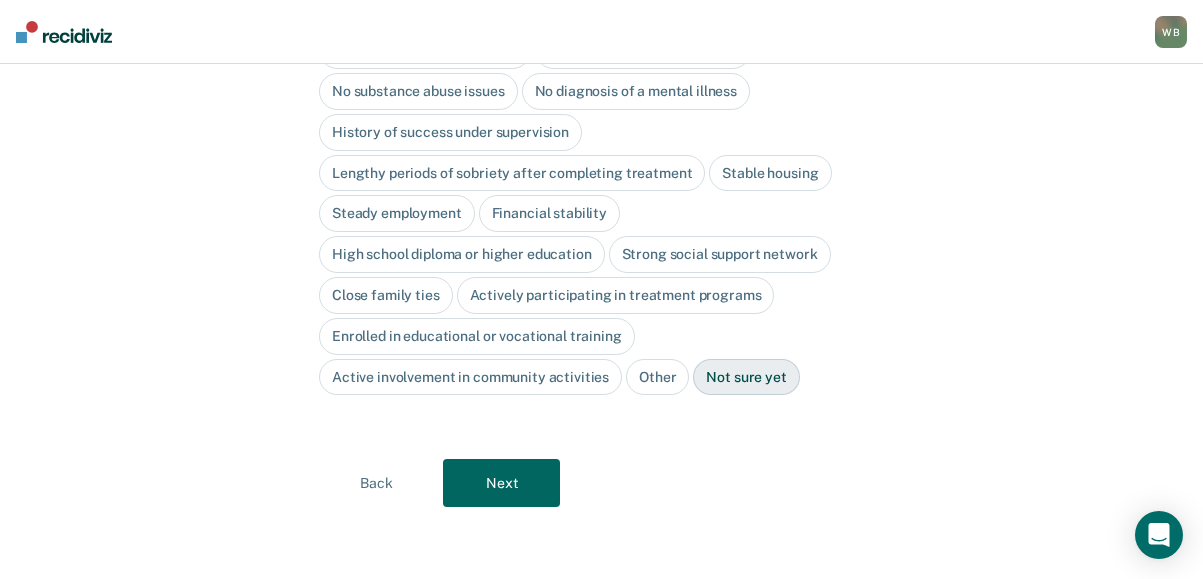 click on "Next" at bounding box center [501, 483] 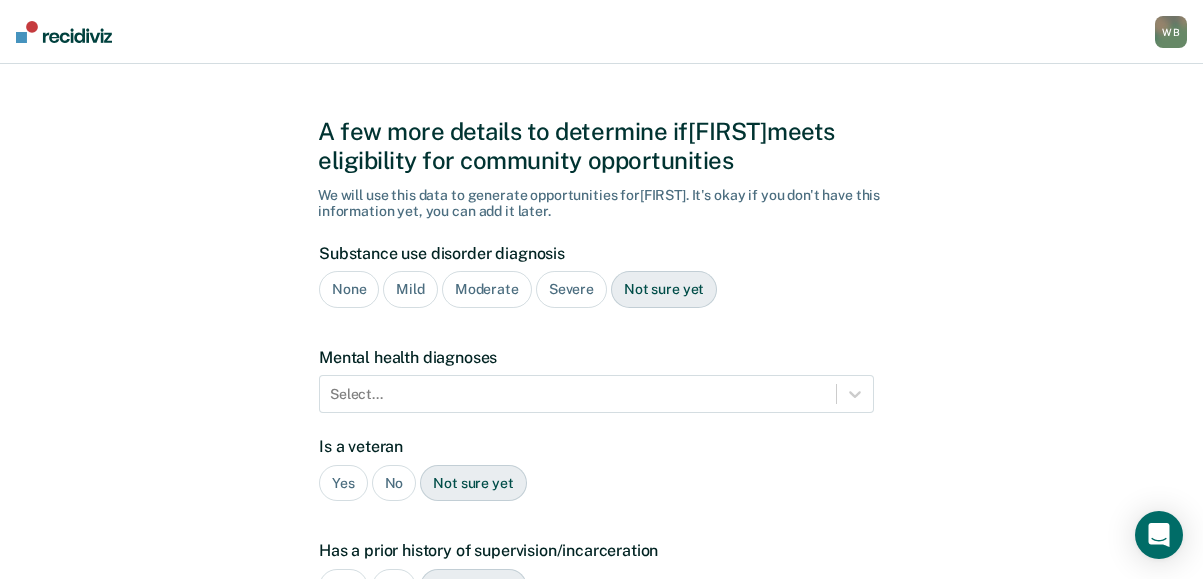 scroll, scrollTop: 0, scrollLeft: 0, axis: both 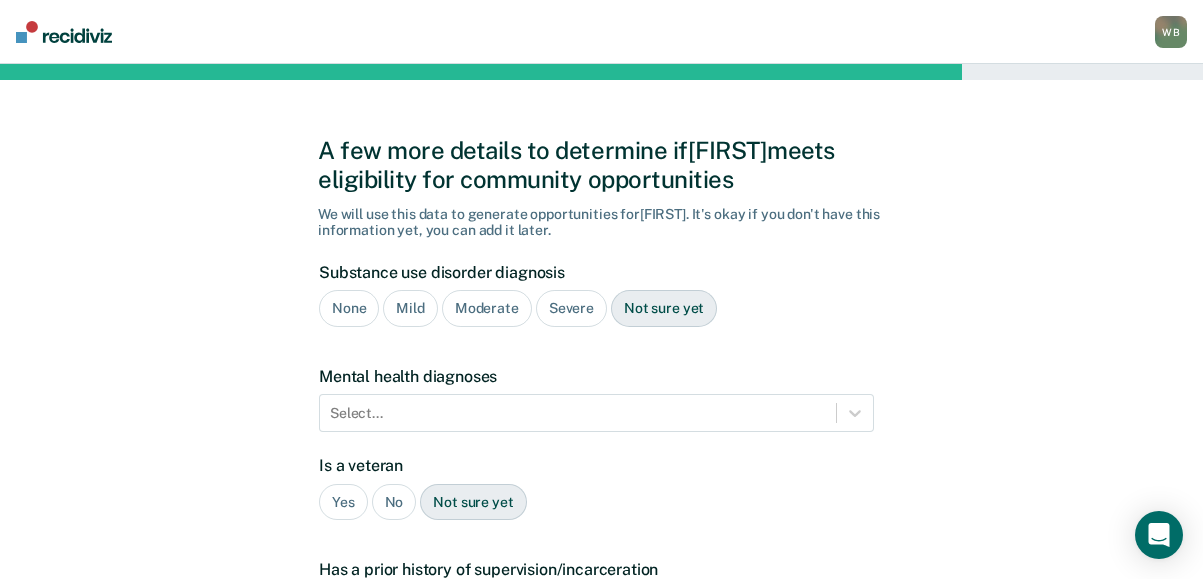 click on "Severe" at bounding box center (571, 308) 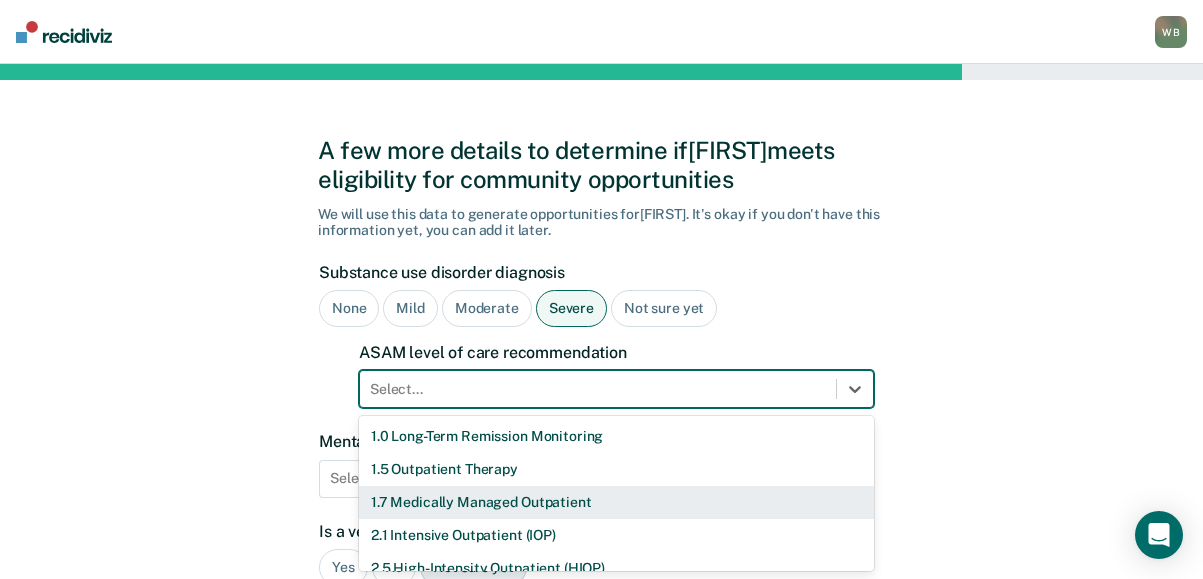 click on "11 results available. Use Up and Down to choose options, press Enter to select the currently focused option, press Escape to exit the menu, press Tab to select the option and exit the menu. Select... 1.0 Long-Term Remission Monitoring 1.5 Outpatient Therapy 1.7 Medically Managed Outpatient 2.1 Intensive Outpatient (IOP) 2.5 High-Intensity Outpatient (HIOP) 2.7 Medically Managed Intensive Outpatient 3.1 Clinically Managed Low-Intensity Residential 3.5 Clinically Managed High-Intensity Residential 3.7 Medically Managed Residential 4.0 Medically Managed Inpatient None" at bounding box center (616, 389) 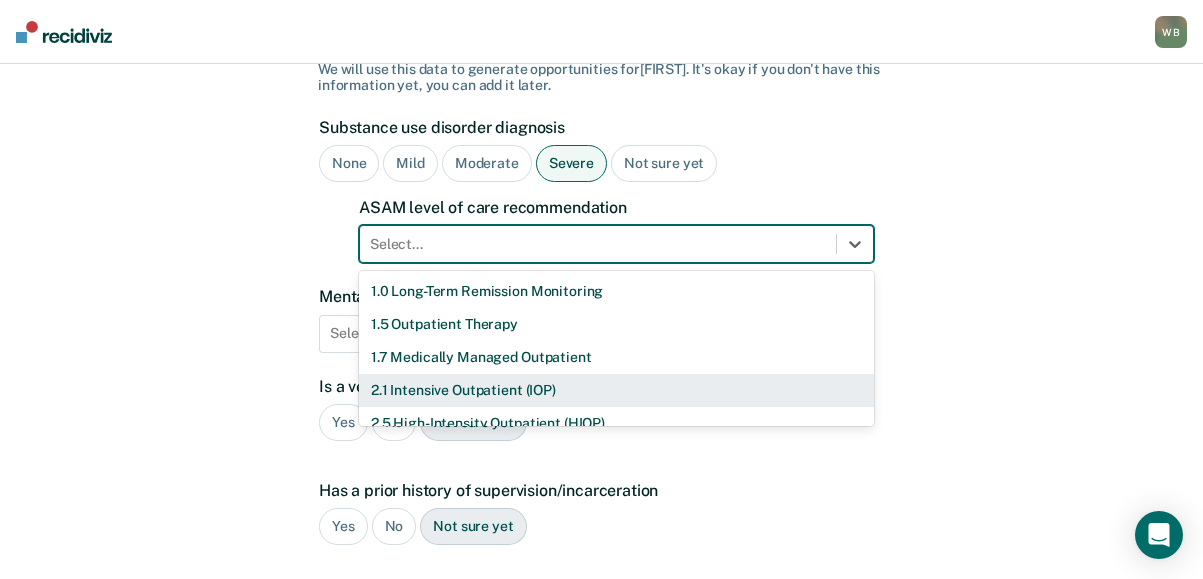 click on "2.1 Intensive Outpatient (IOP)" at bounding box center (616, 390) 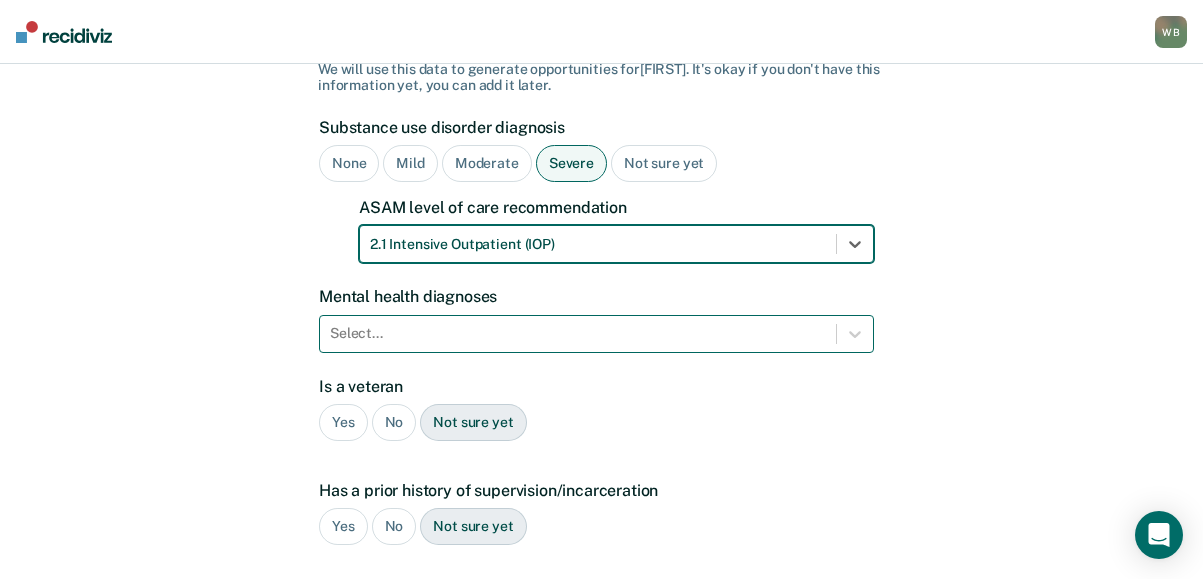 scroll, scrollTop: 235, scrollLeft: 0, axis: vertical 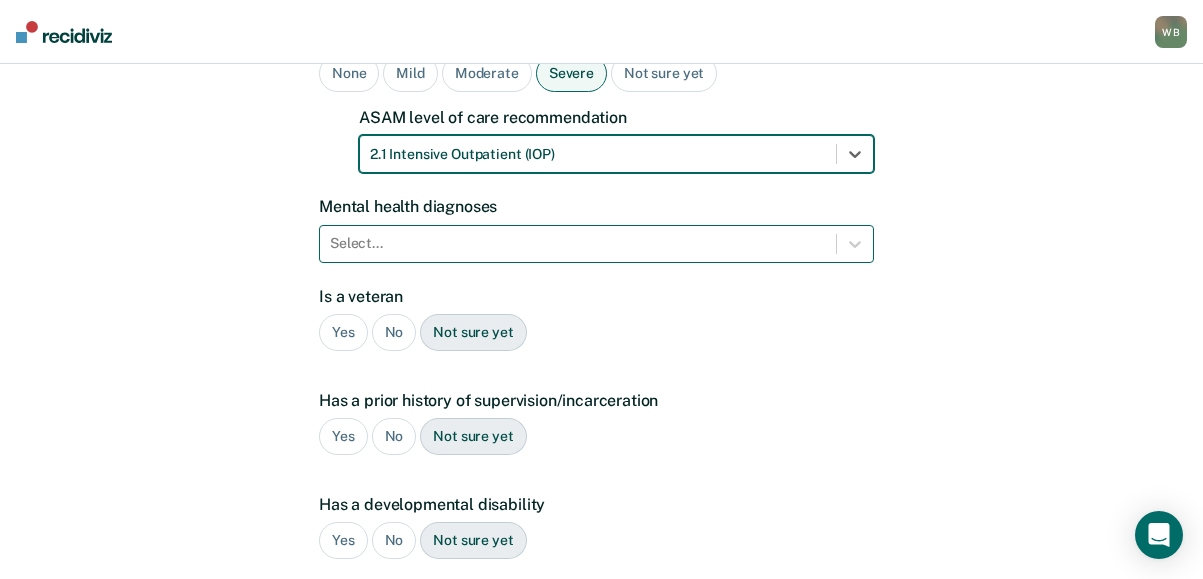 click on "Select..." at bounding box center (596, 244) 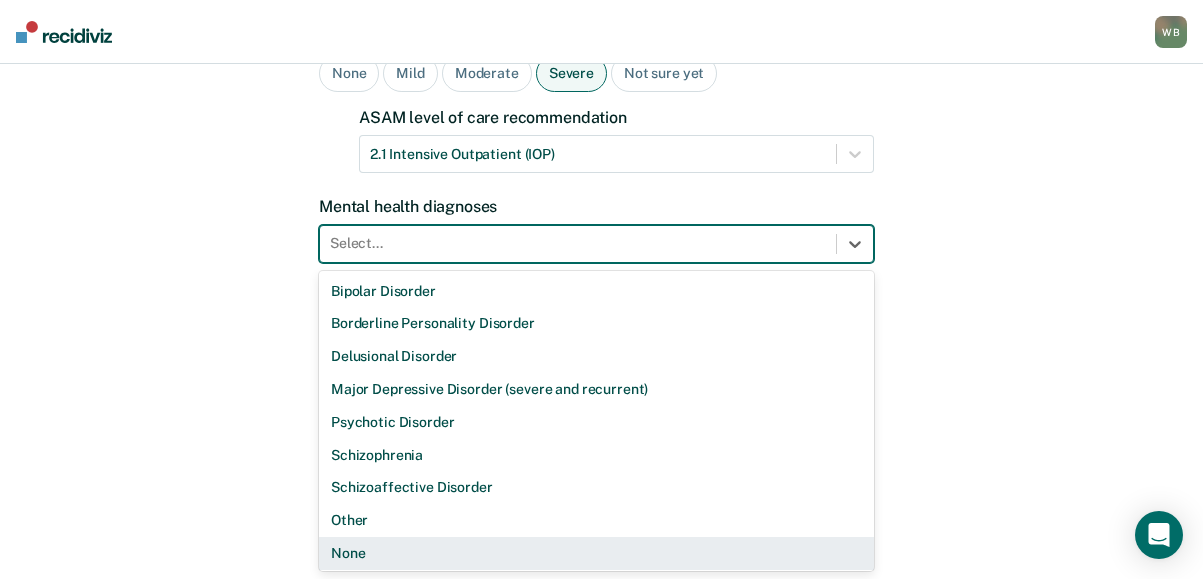 click on "None" at bounding box center (596, 553) 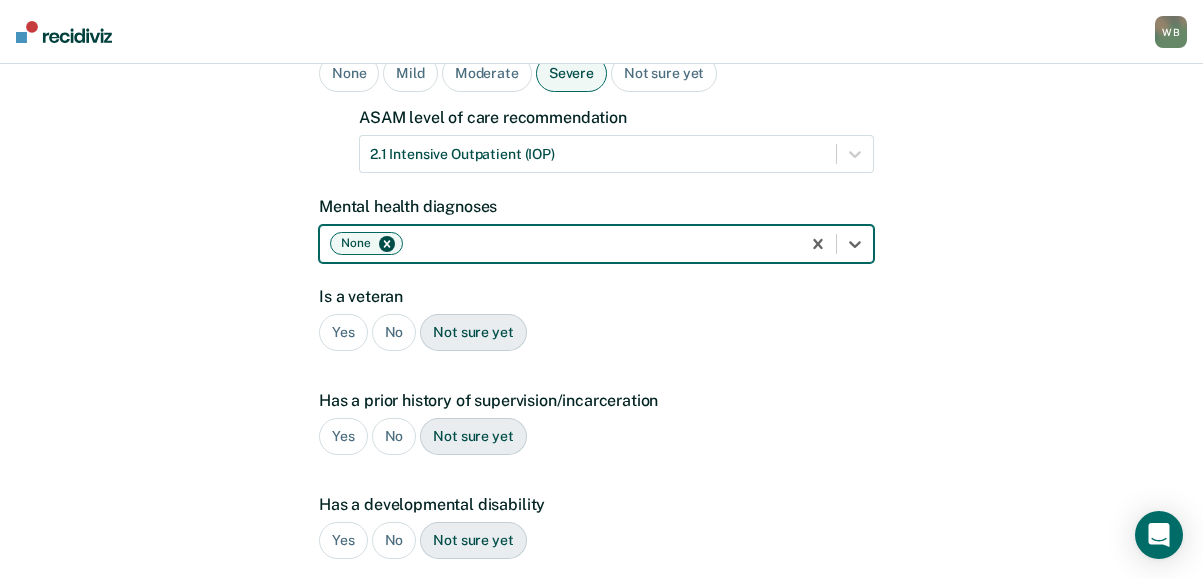 click on "No" at bounding box center [394, 332] 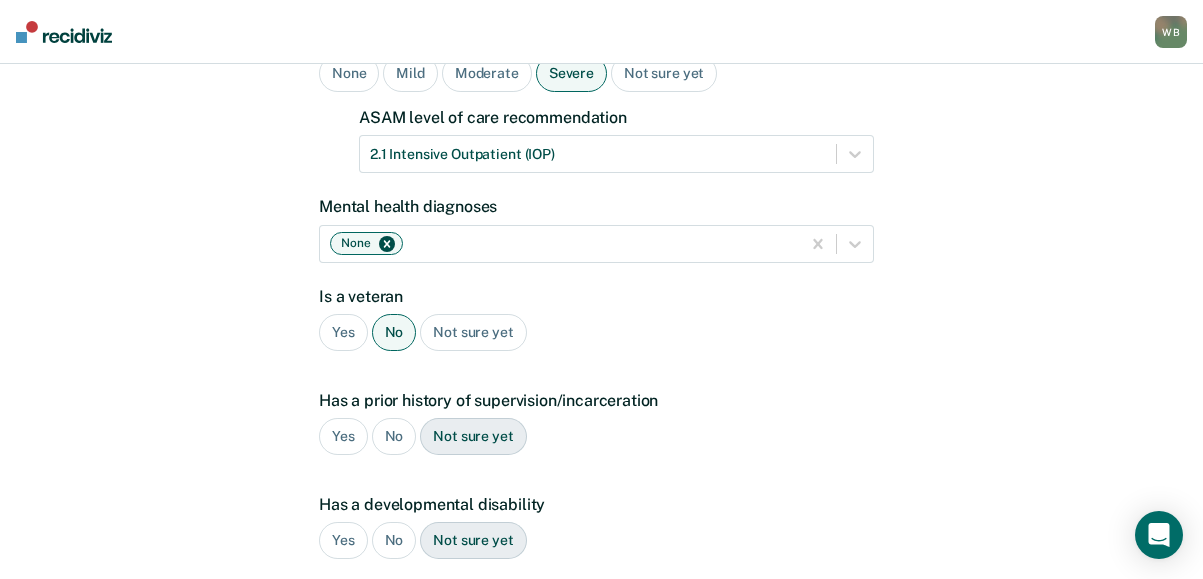 click on "Yes" at bounding box center (343, 436) 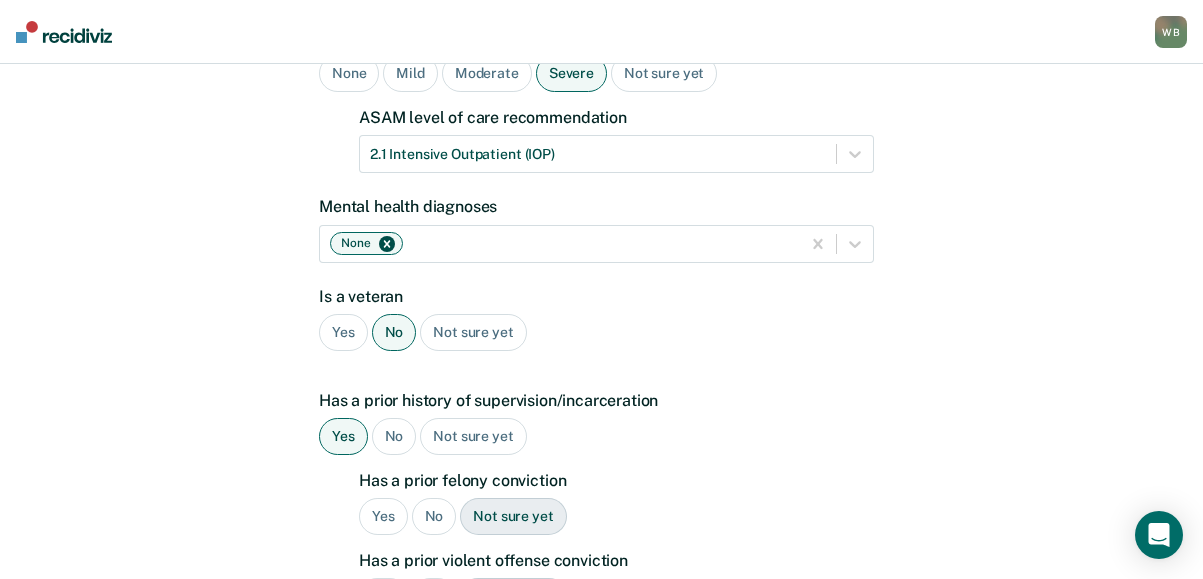 click on "No" at bounding box center [434, 516] 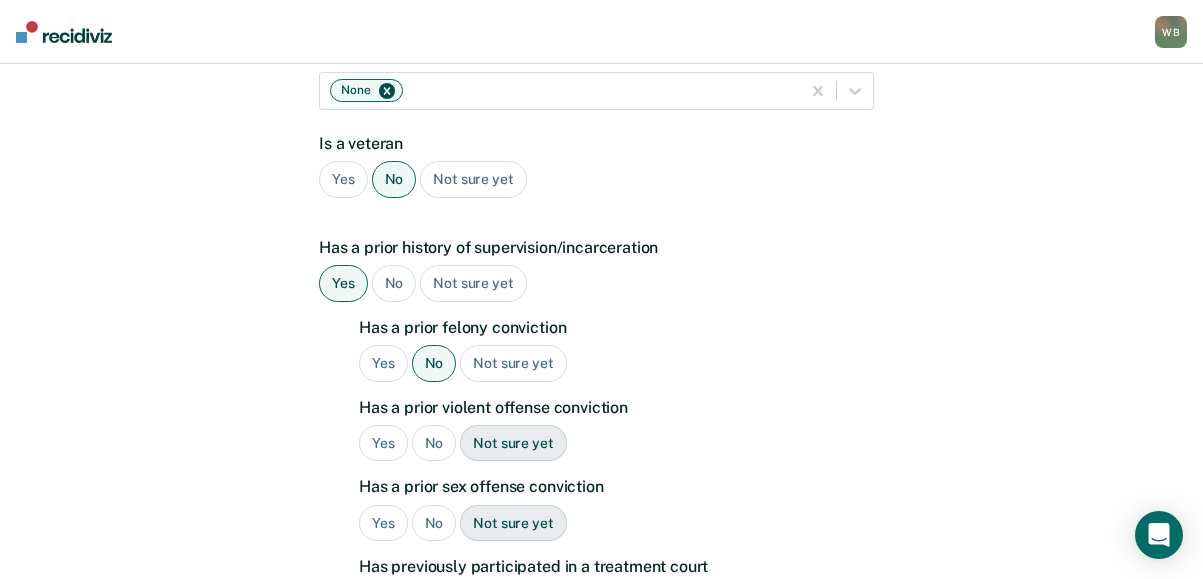 scroll, scrollTop: 435, scrollLeft: 0, axis: vertical 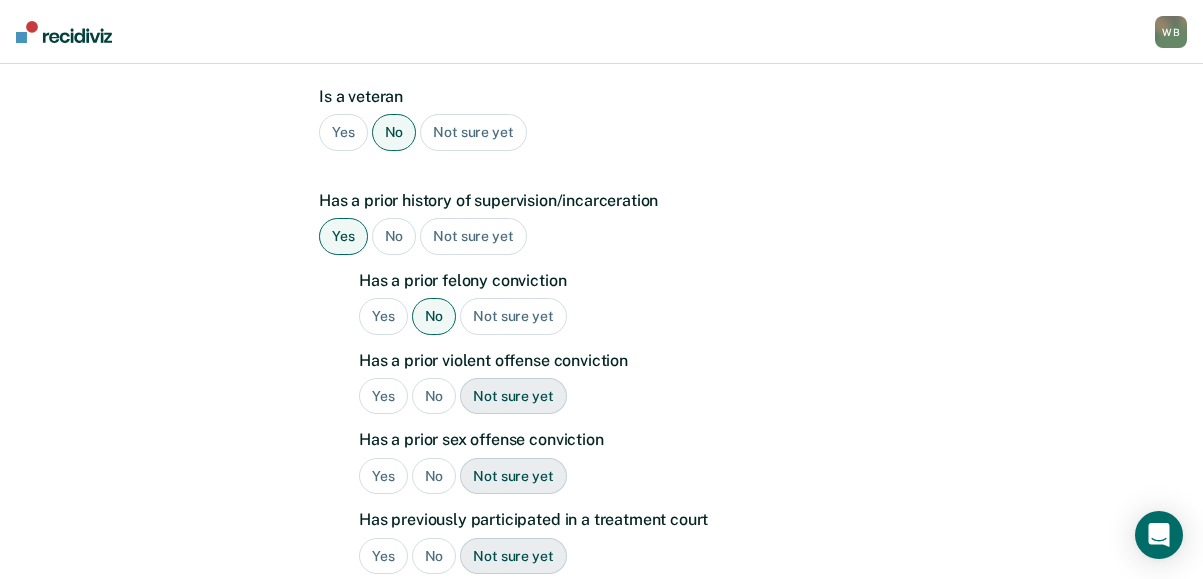 click on "Yes" at bounding box center [383, 396] 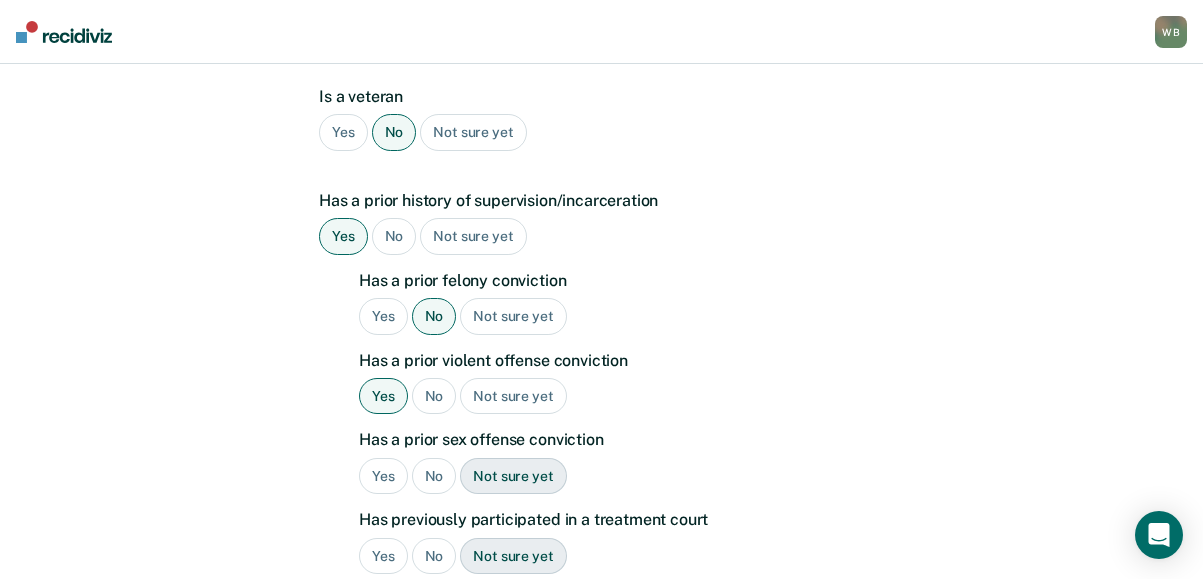 click on "No" at bounding box center [434, 476] 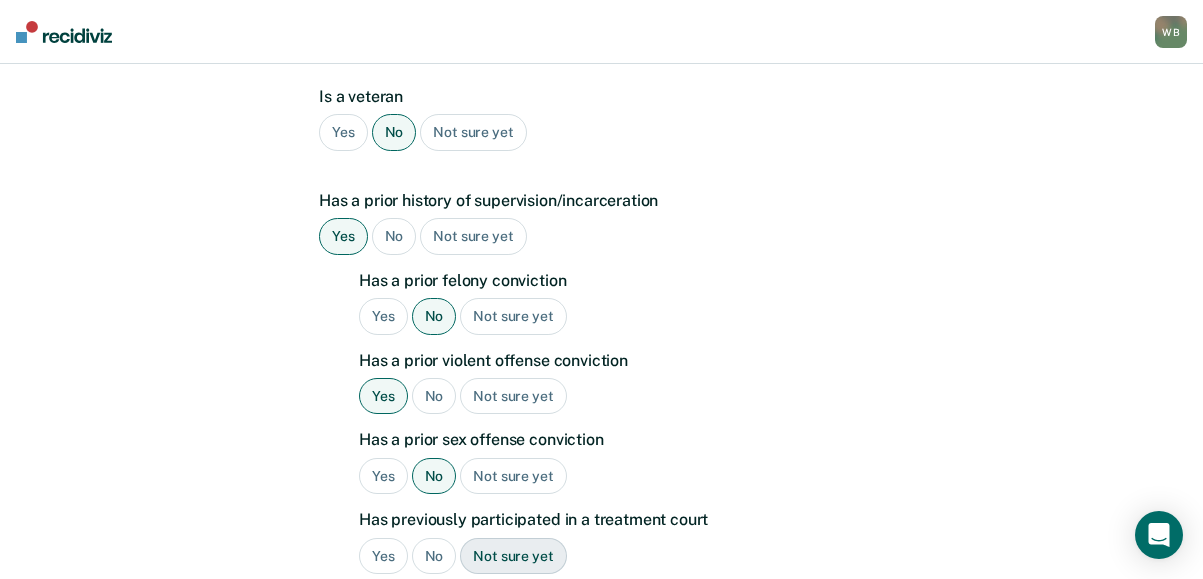 click on "No" at bounding box center (434, 556) 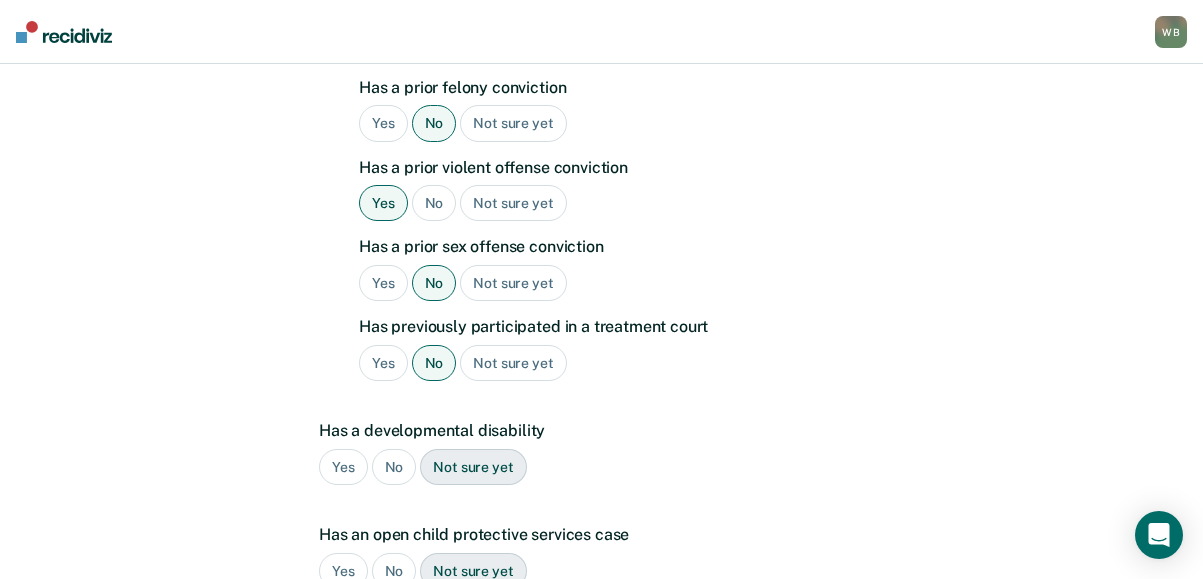 scroll, scrollTop: 635, scrollLeft: 0, axis: vertical 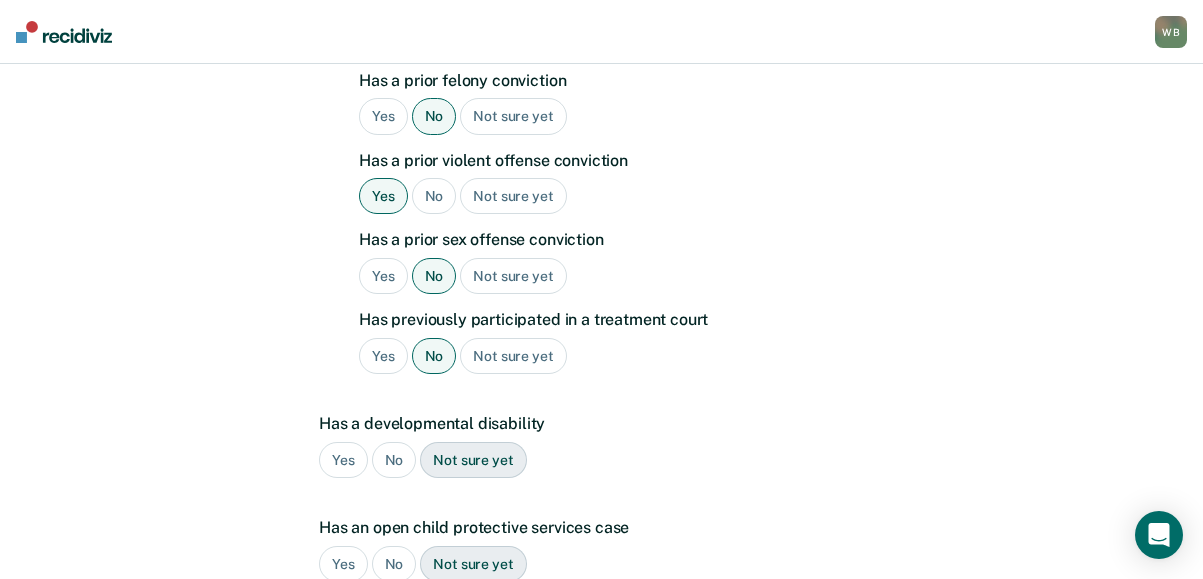 click on "No" at bounding box center (394, 460) 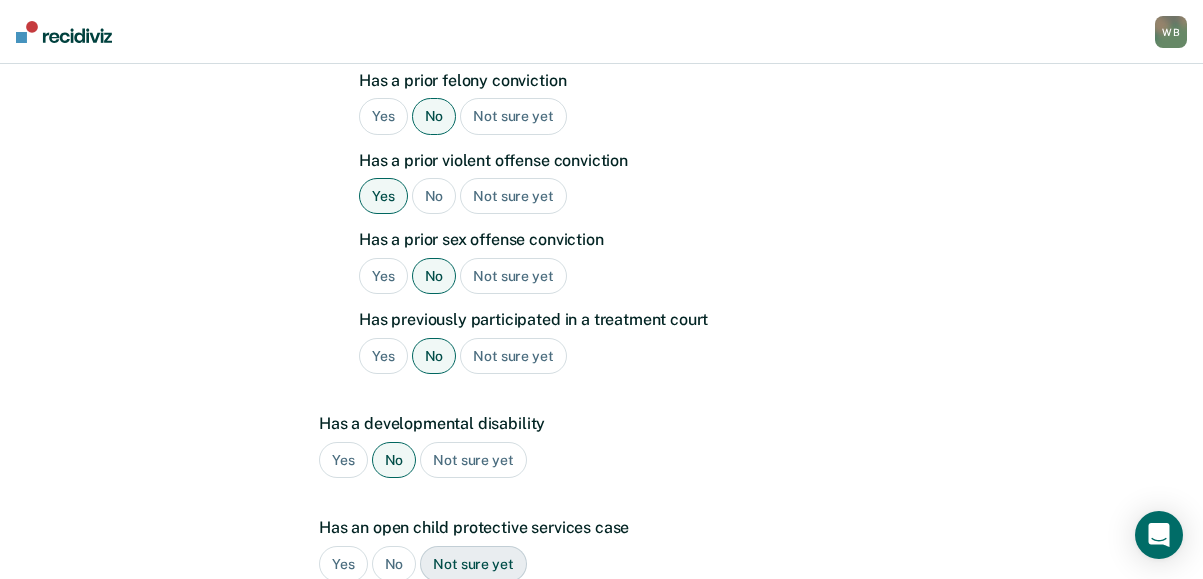 click on "No" at bounding box center [394, 564] 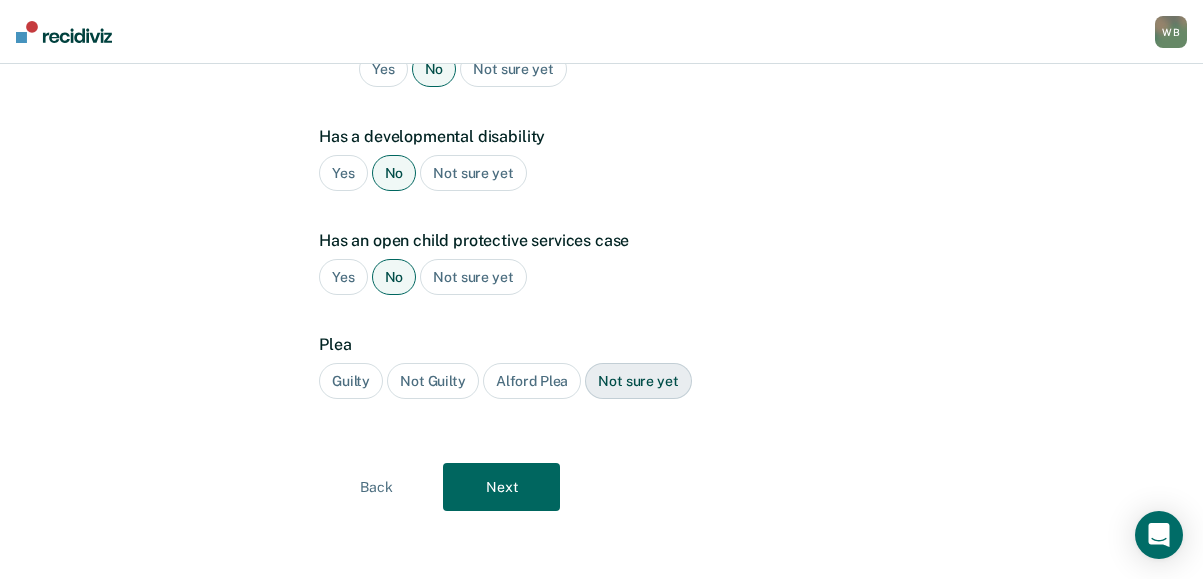 scroll, scrollTop: 926, scrollLeft: 0, axis: vertical 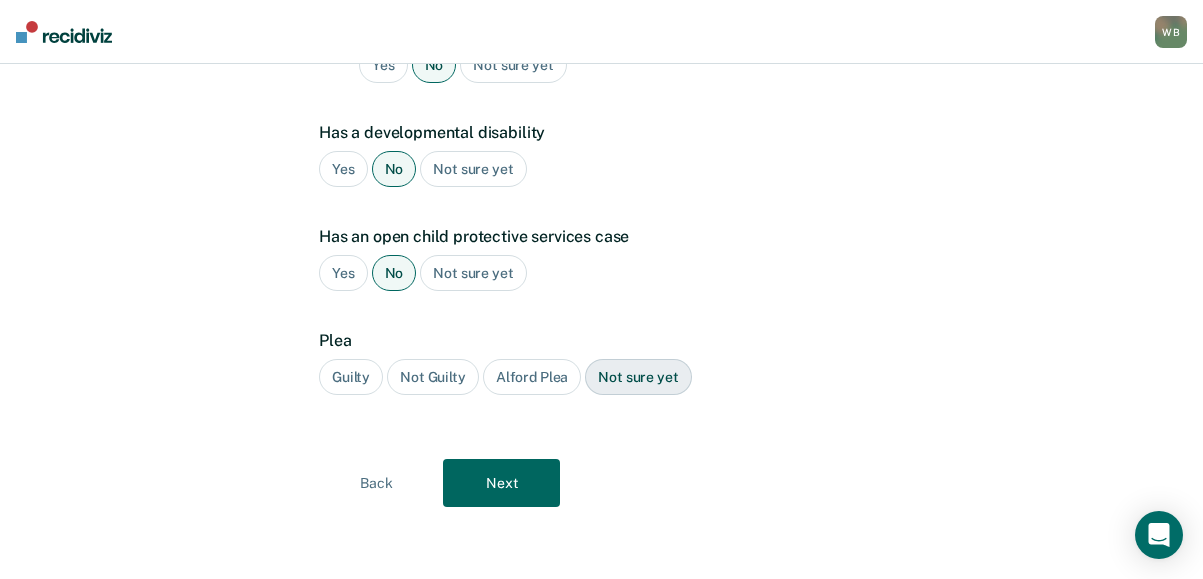 drag, startPoint x: 348, startPoint y: 363, endPoint x: 420, endPoint y: 426, distance: 95.67131 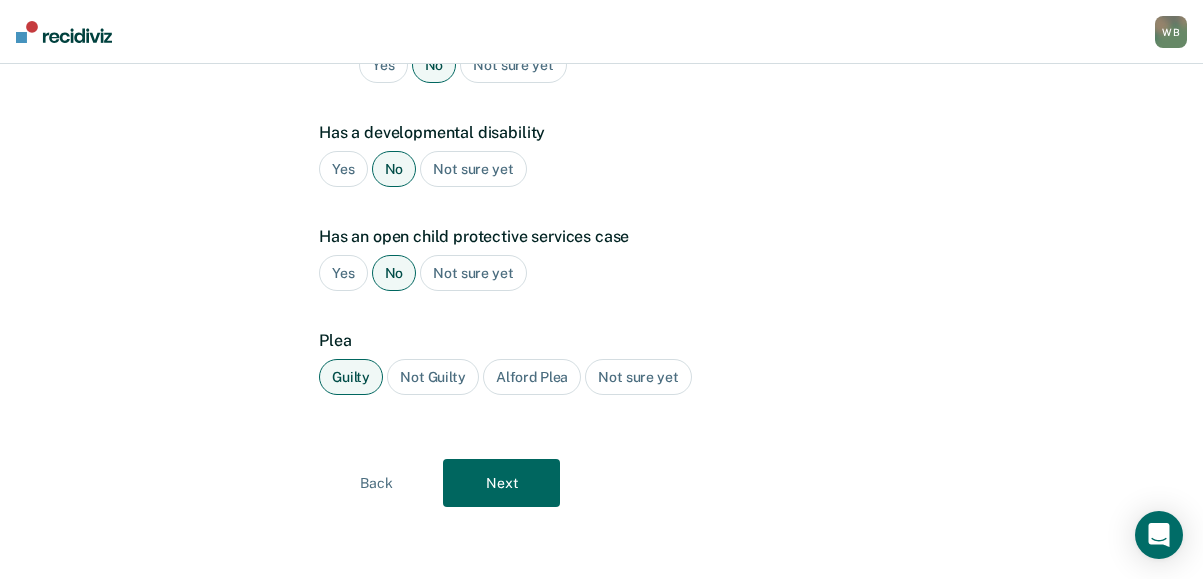 click on "Next" at bounding box center [501, 483] 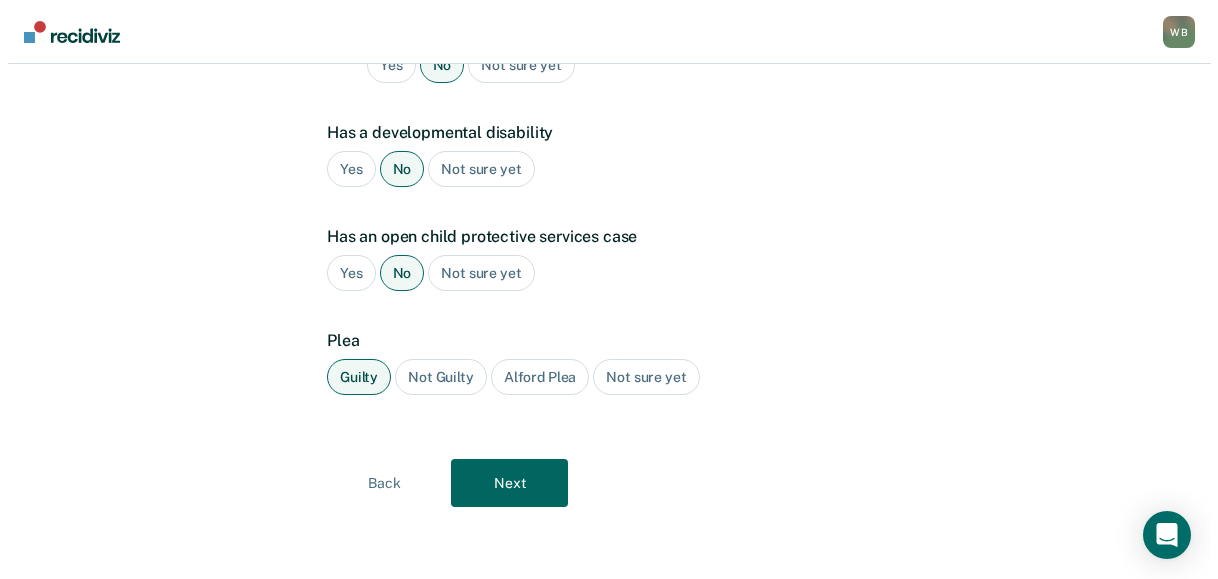 scroll, scrollTop: 0, scrollLeft: 0, axis: both 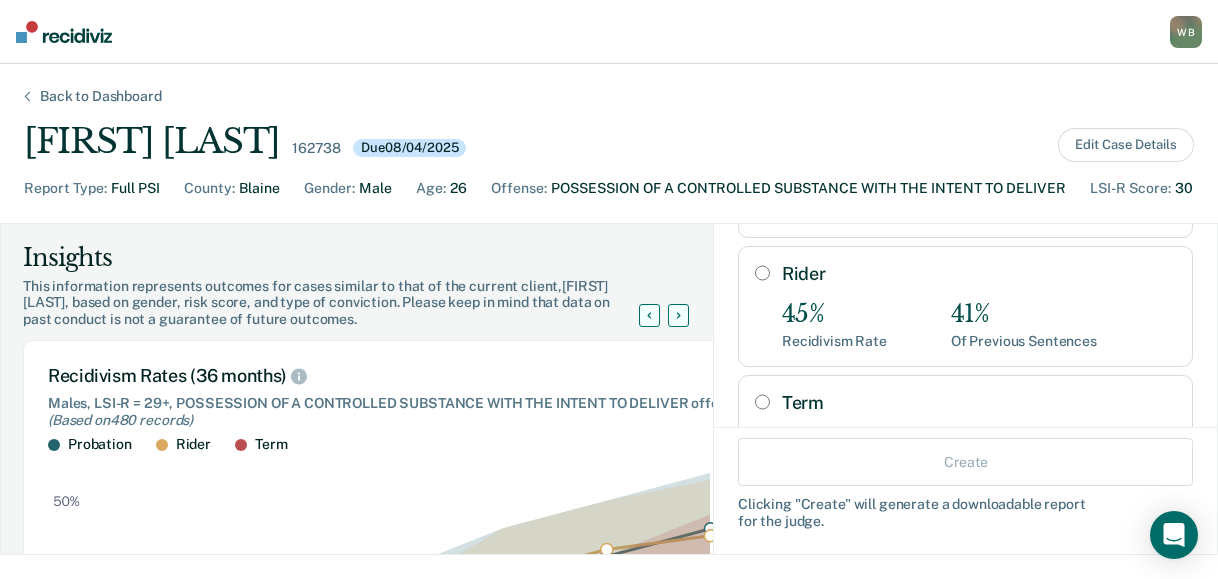 click on "Rider" at bounding box center [762, 273] 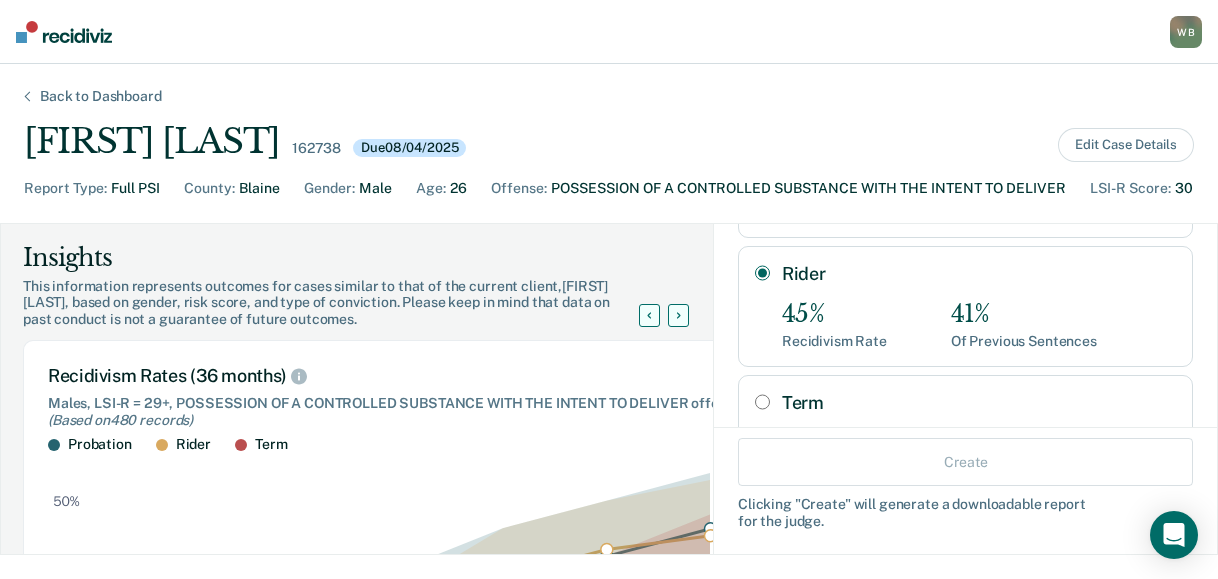 radio on "true" 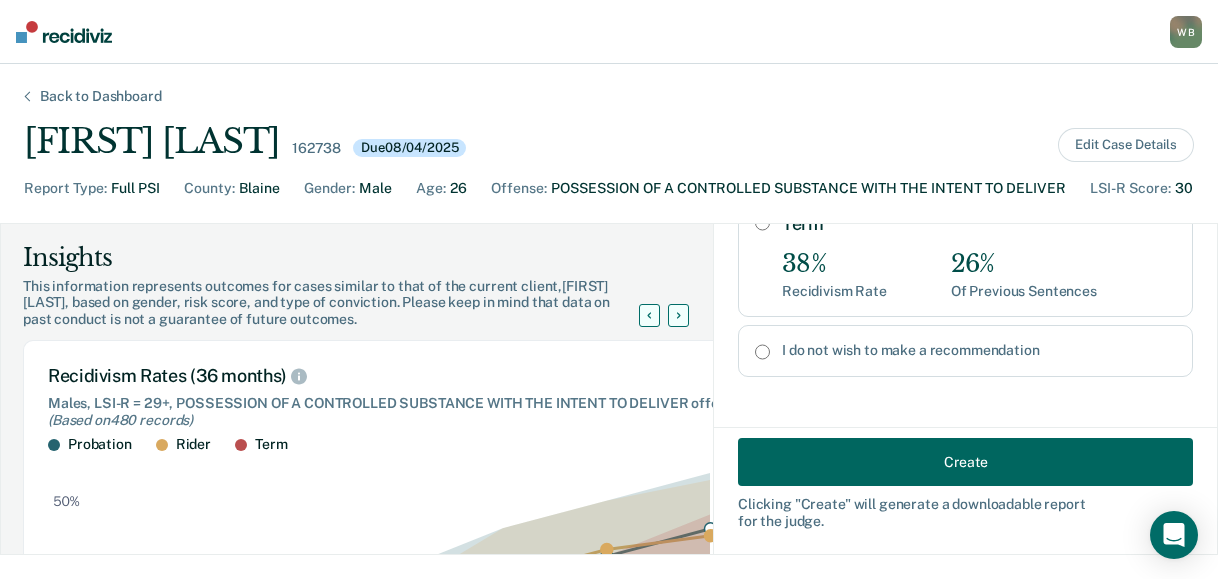 click on "Create" at bounding box center (965, 462) 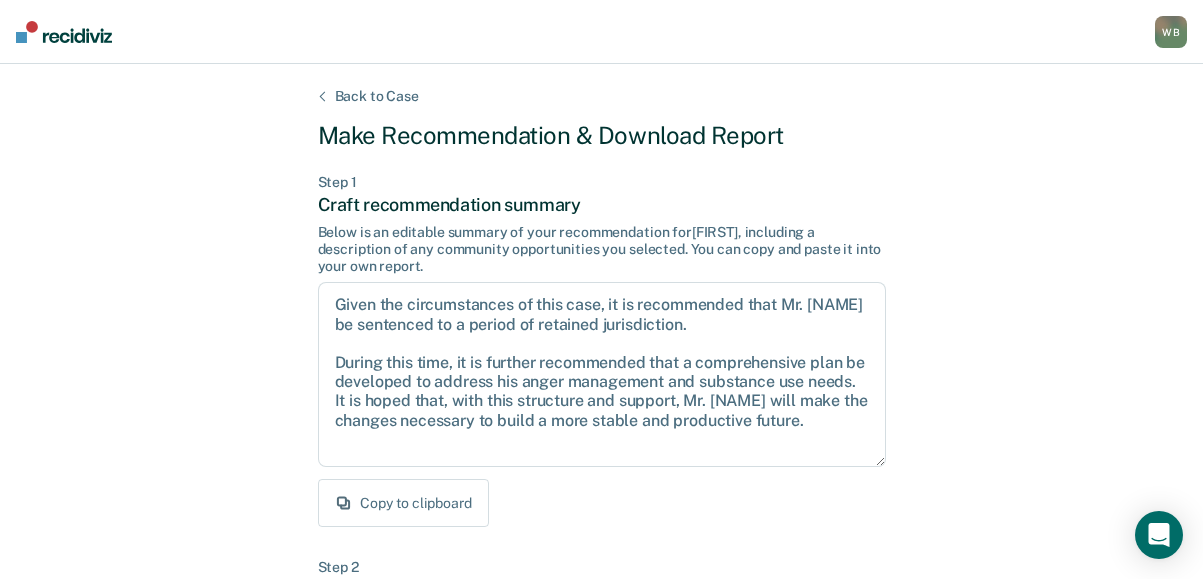 scroll, scrollTop: 401, scrollLeft: 0, axis: vertical 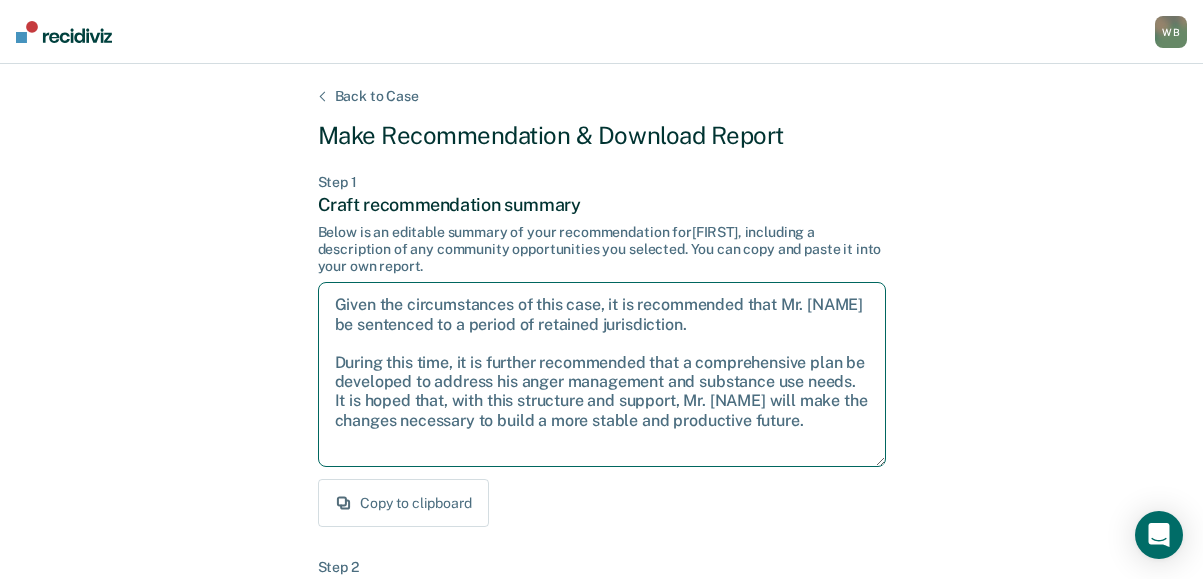 click on "Given the circumstances of this case, it is recommended that Mr. [NAME] be sentenced to a period of retained jurisdiction.
During this time, it is further recommended that a comprehensive plan be developed to address his anger management and substance use needs. It is hoped that, with this structure and support, Mr. [NAME] will make the changes necessary to build a more stable and productive future." at bounding box center (602, 374) 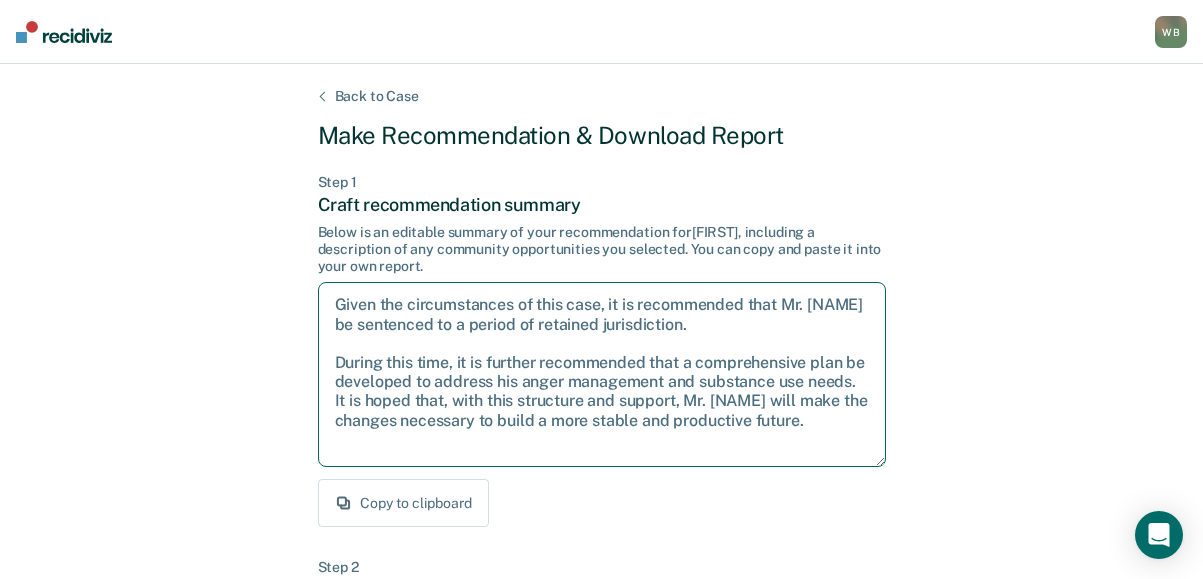 drag, startPoint x: 799, startPoint y: 421, endPoint x: 356, endPoint y: 374, distance: 445.48624 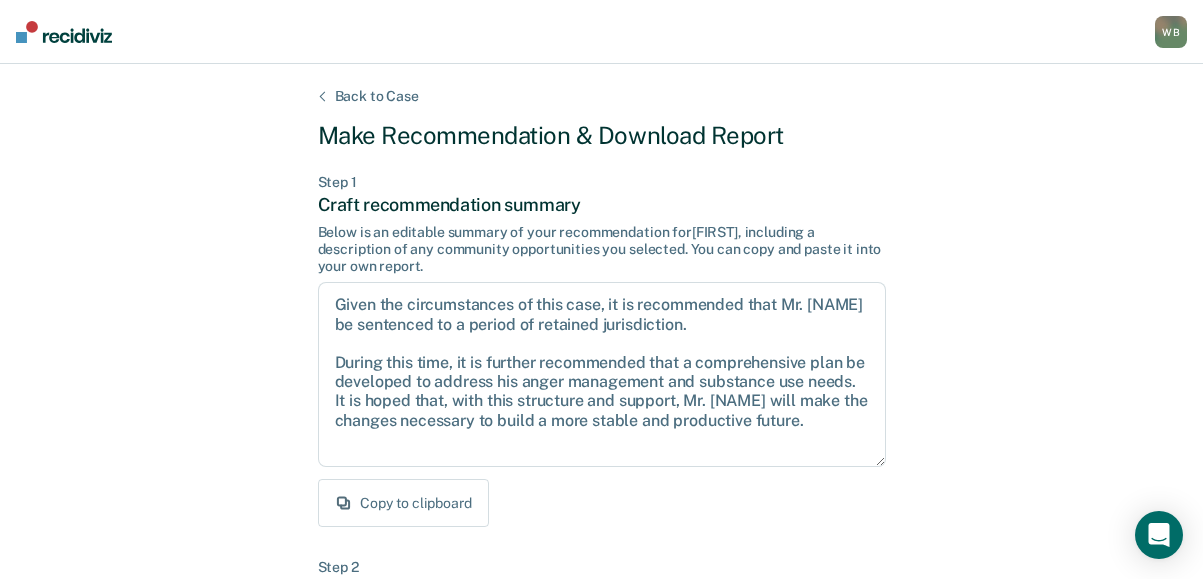 click on "Back to Case Make Recommendation & Download Report Step 1 Craft recommendation summary Below is an editable summary of your recommendation for [NAME] , including a description of any community opportunities you selected. You can copy and paste it into your own report. Given the circumstances of this case, it is recommended that Mr. [LAST] be sentenced to a period of retained jurisdiction.
During this time, it is further recommended that a comprehensive plan be developed to address his anger management and substance use needs. It is hoped that, with this structure and support, Mr. [LAST] will make the changes necessary to build a more stable and productive future.  Copy to clipboard Step 2 Download Insights Report Download this PDF and include it as an attachment to your finished report. Report Attachment [DATE] Case Insights Overview Name [FIRST] [LAST] Recommendation by PSI Rider Case Details Gender:  male Age:  26 Offense:  POSSESSION OF A CONTROLLED SUBSTANCE WITH THE INTENT TO DELIVER 581" at bounding box center [601, 602] 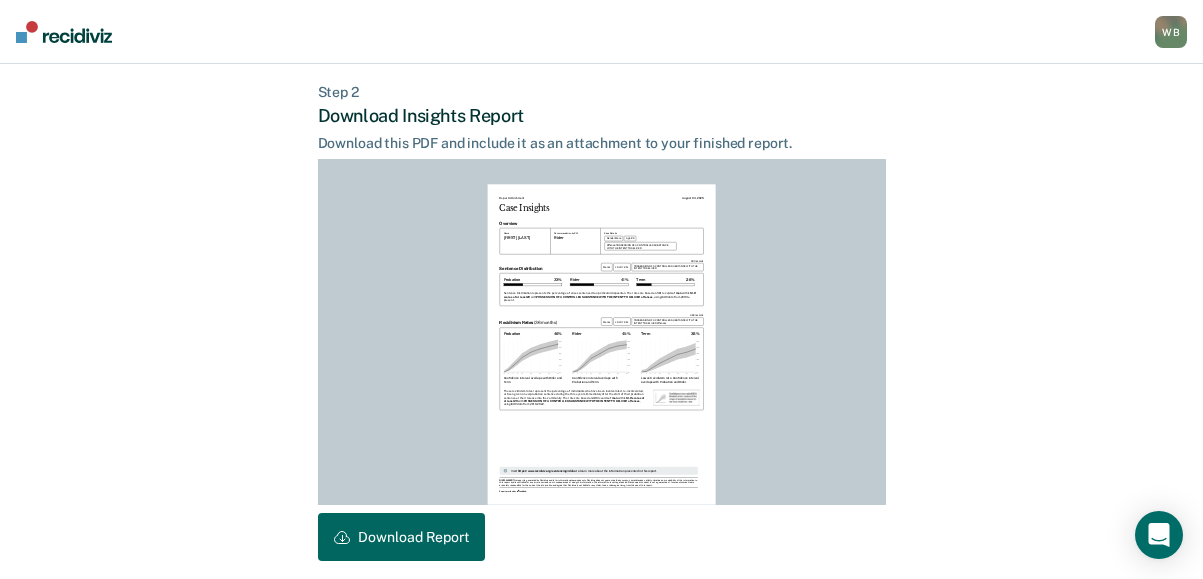 scroll, scrollTop: 561, scrollLeft: 0, axis: vertical 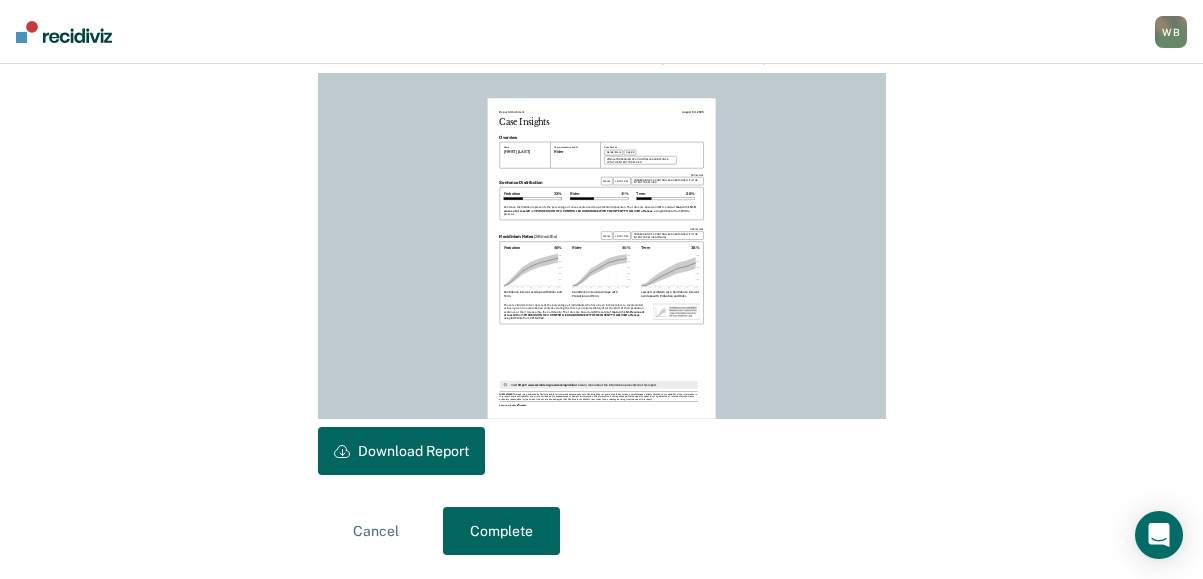click on "Download Report" at bounding box center (401, 451) 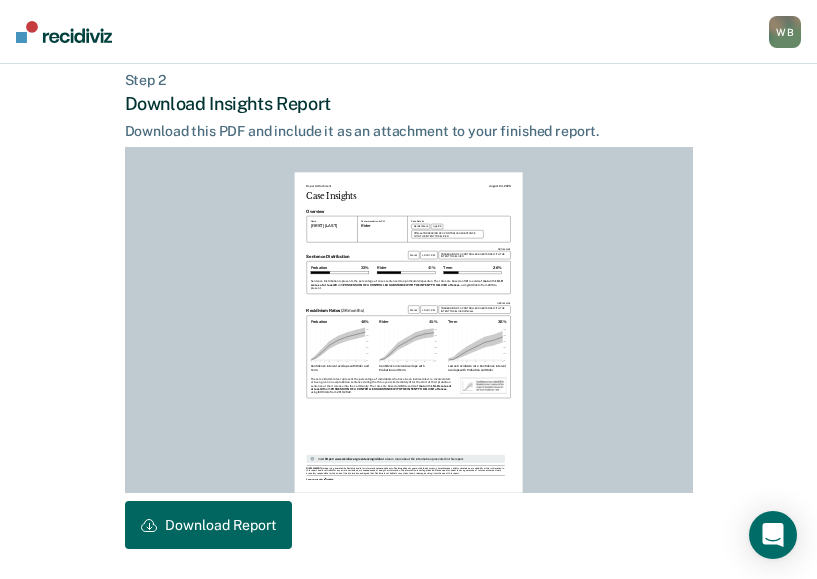 scroll, scrollTop: 561, scrollLeft: 0, axis: vertical 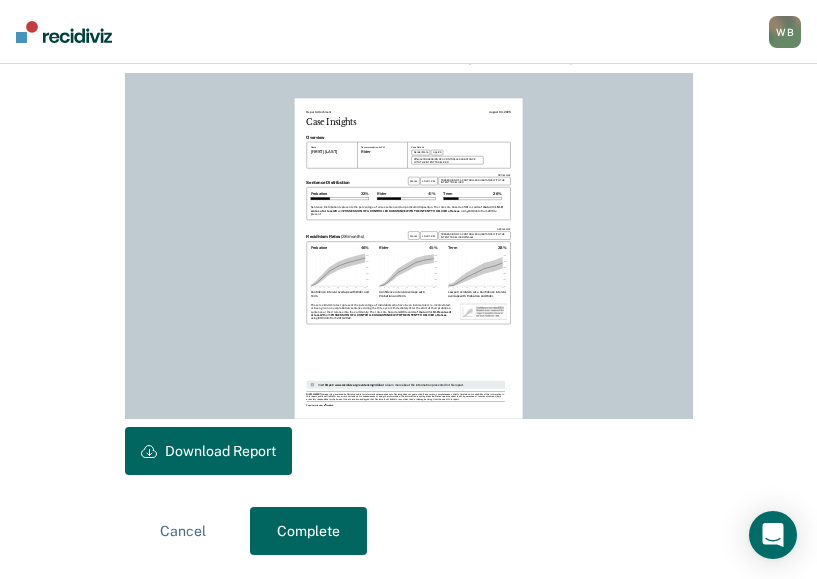 click on "Complete" at bounding box center [308, 531] 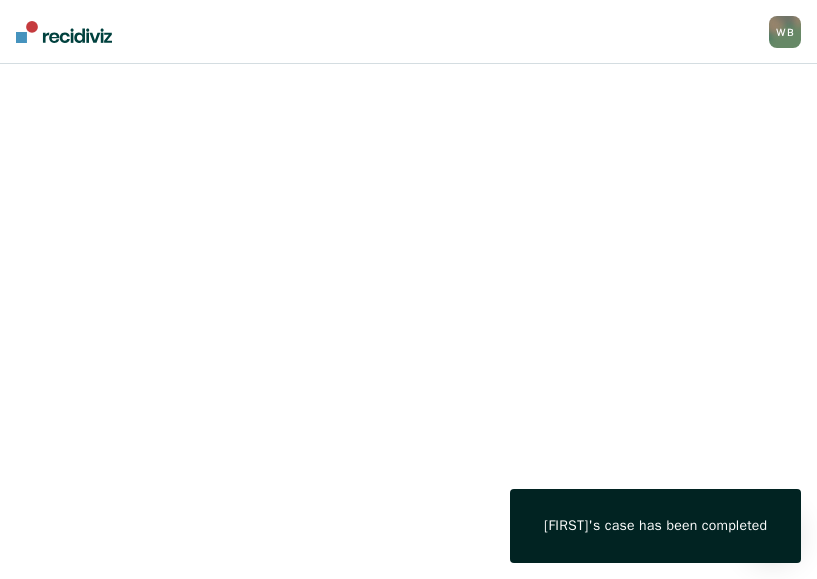 scroll, scrollTop: 0, scrollLeft: 0, axis: both 